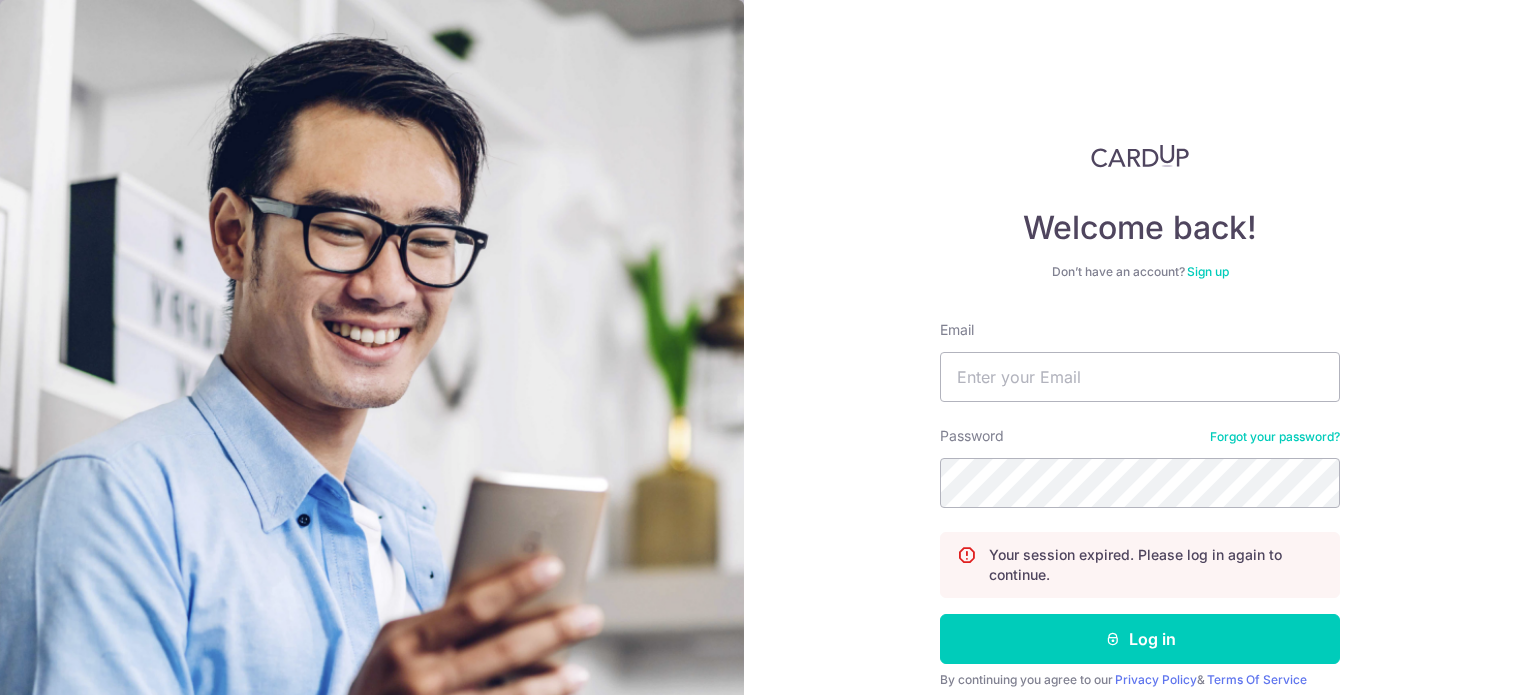 scroll, scrollTop: 0, scrollLeft: 0, axis: both 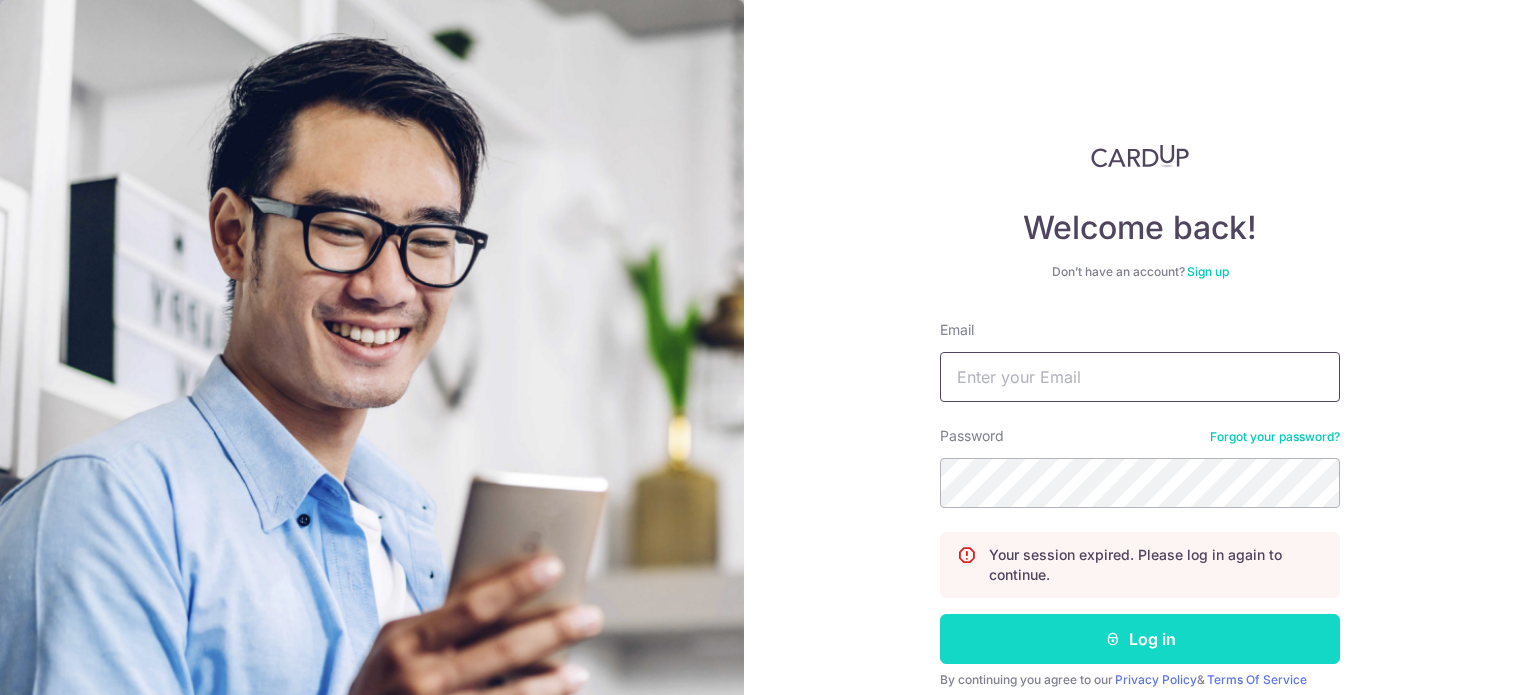 type on "[USERNAME]@example.com" 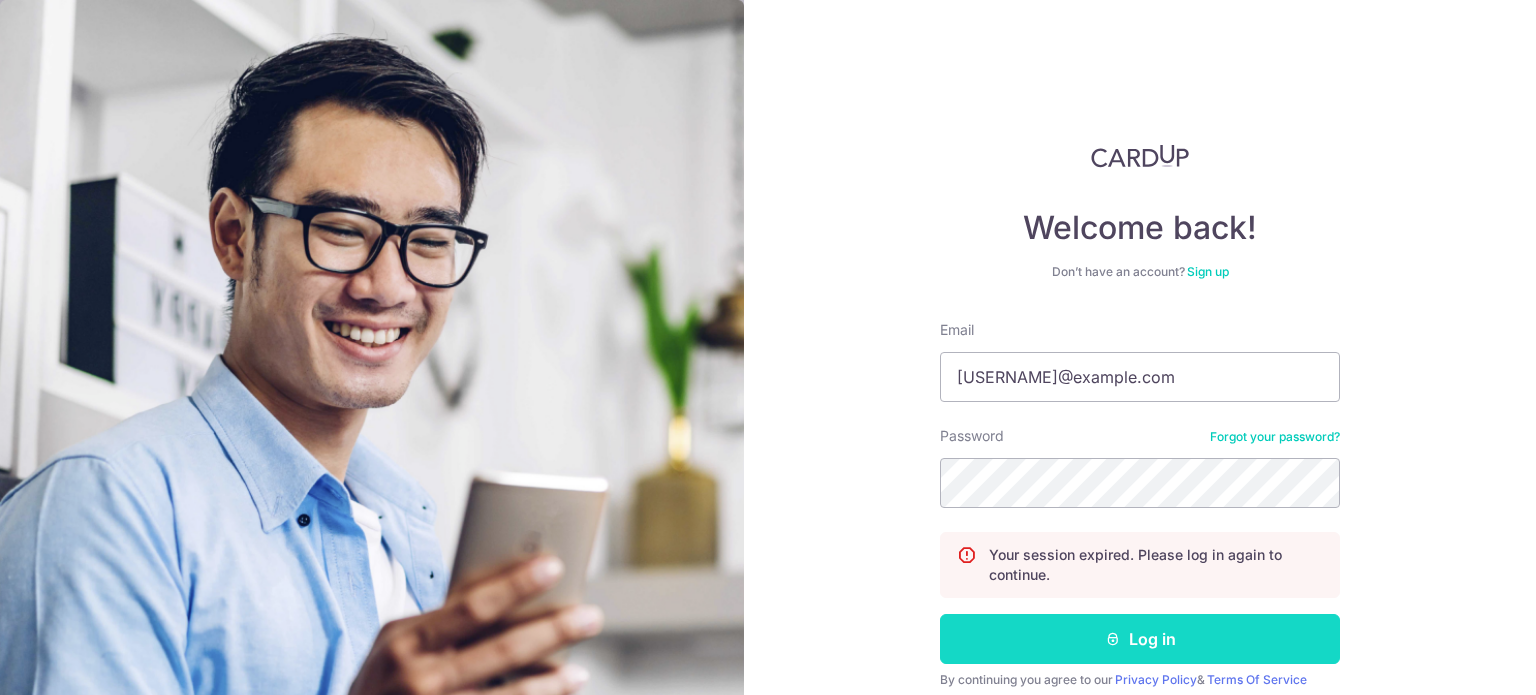 click on "Log in" at bounding box center [1140, 639] 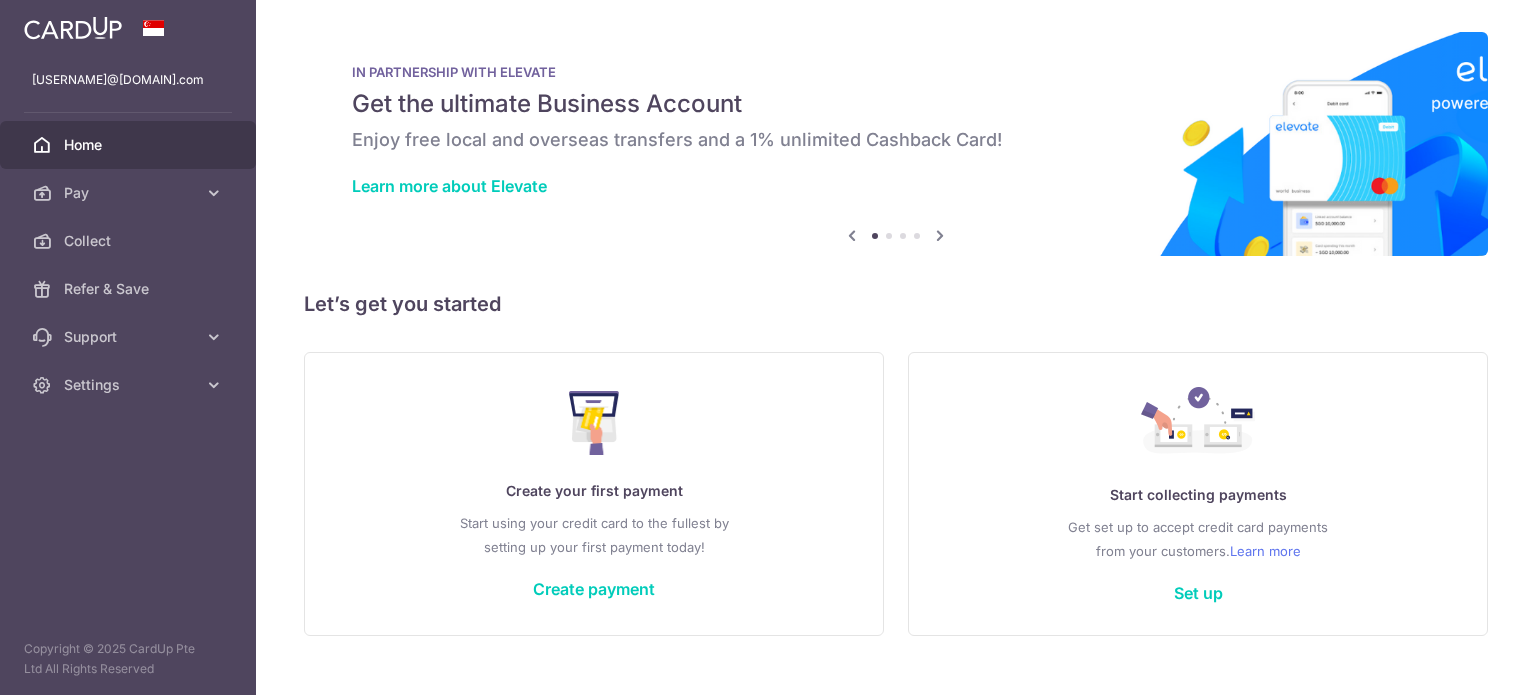 scroll, scrollTop: 0, scrollLeft: 0, axis: both 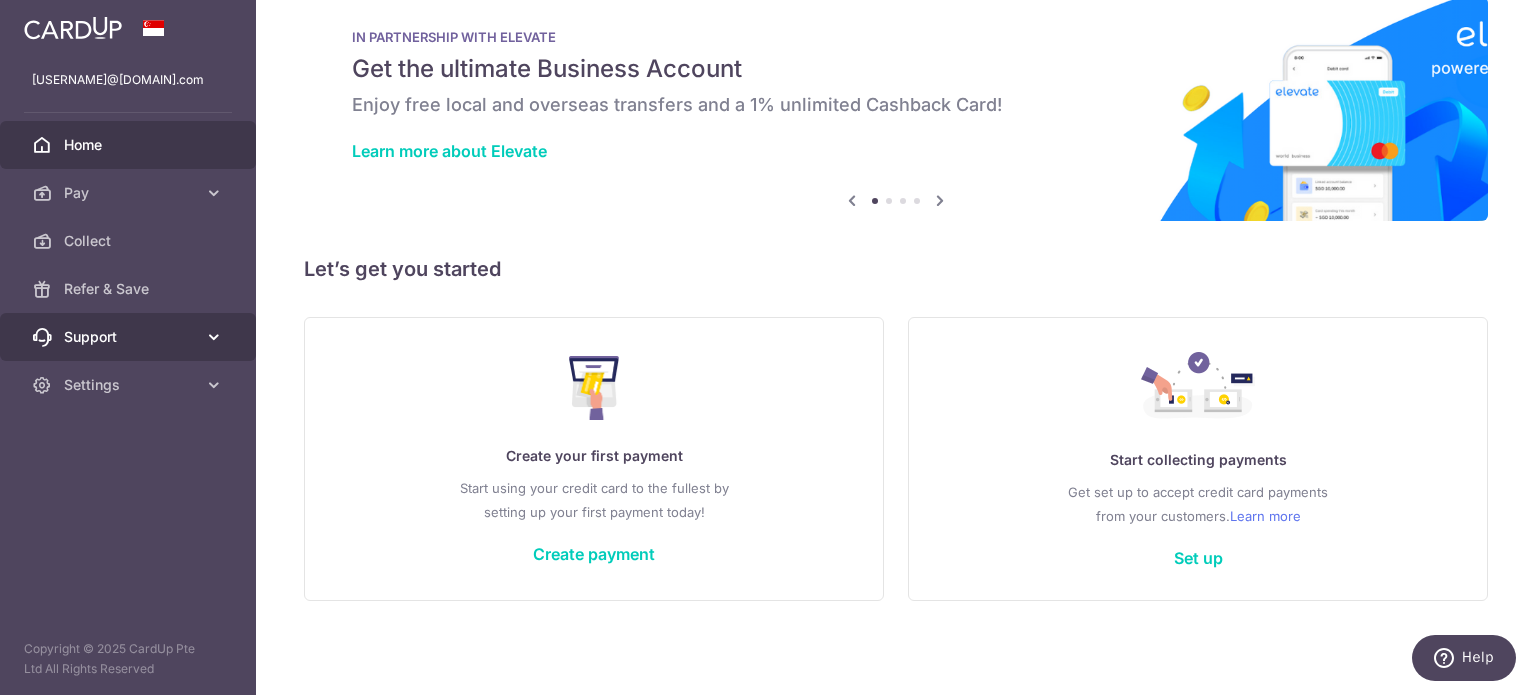 click on "Support" at bounding box center (128, 337) 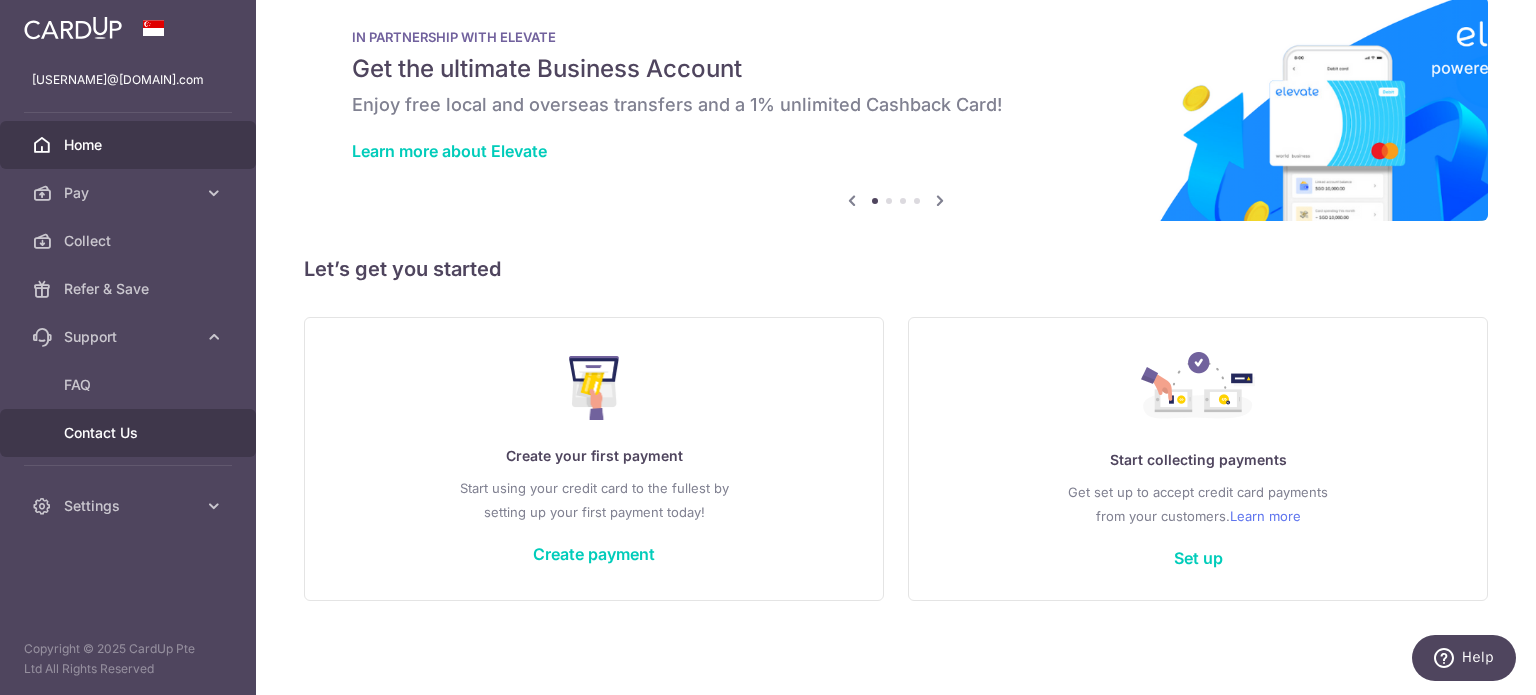 click on "Contact Us" at bounding box center (130, 433) 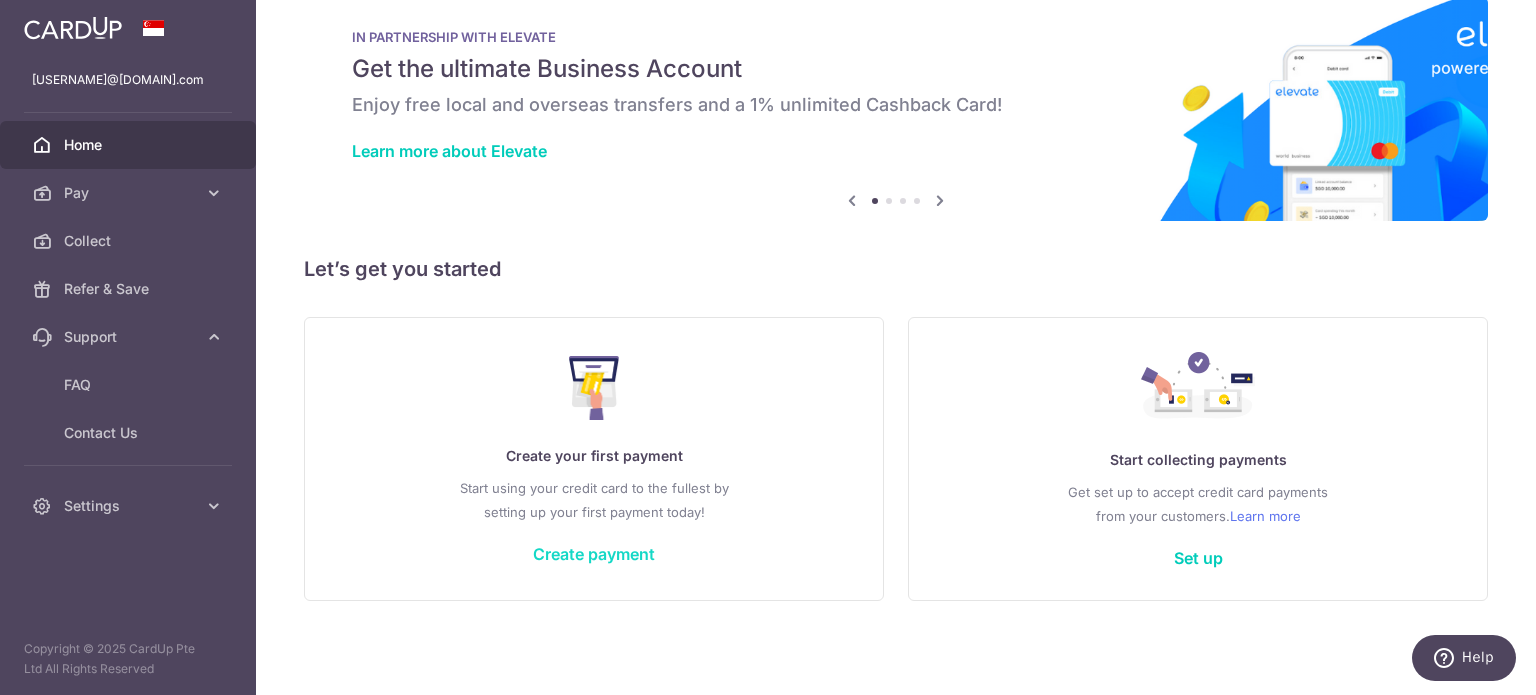 click on "Create payment" at bounding box center [594, 554] 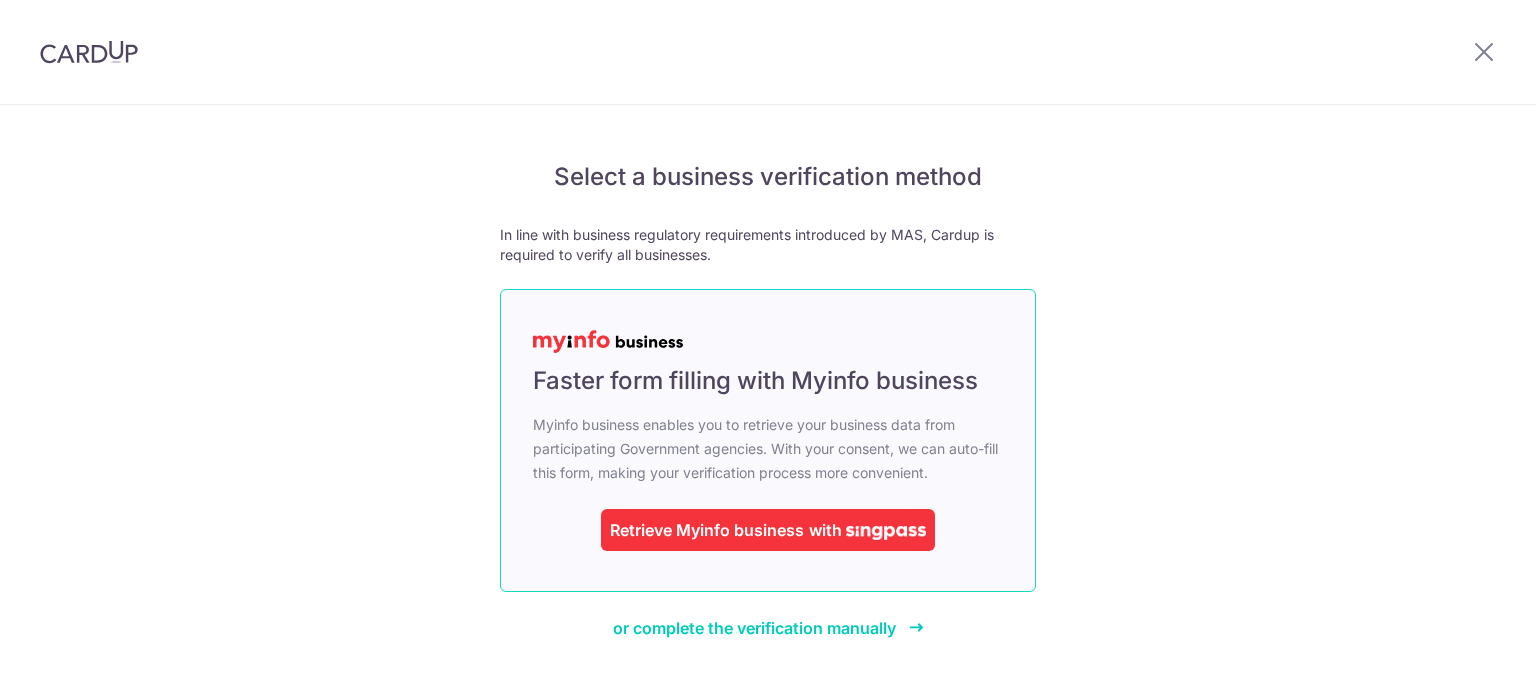scroll, scrollTop: 0, scrollLeft: 0, axis: both 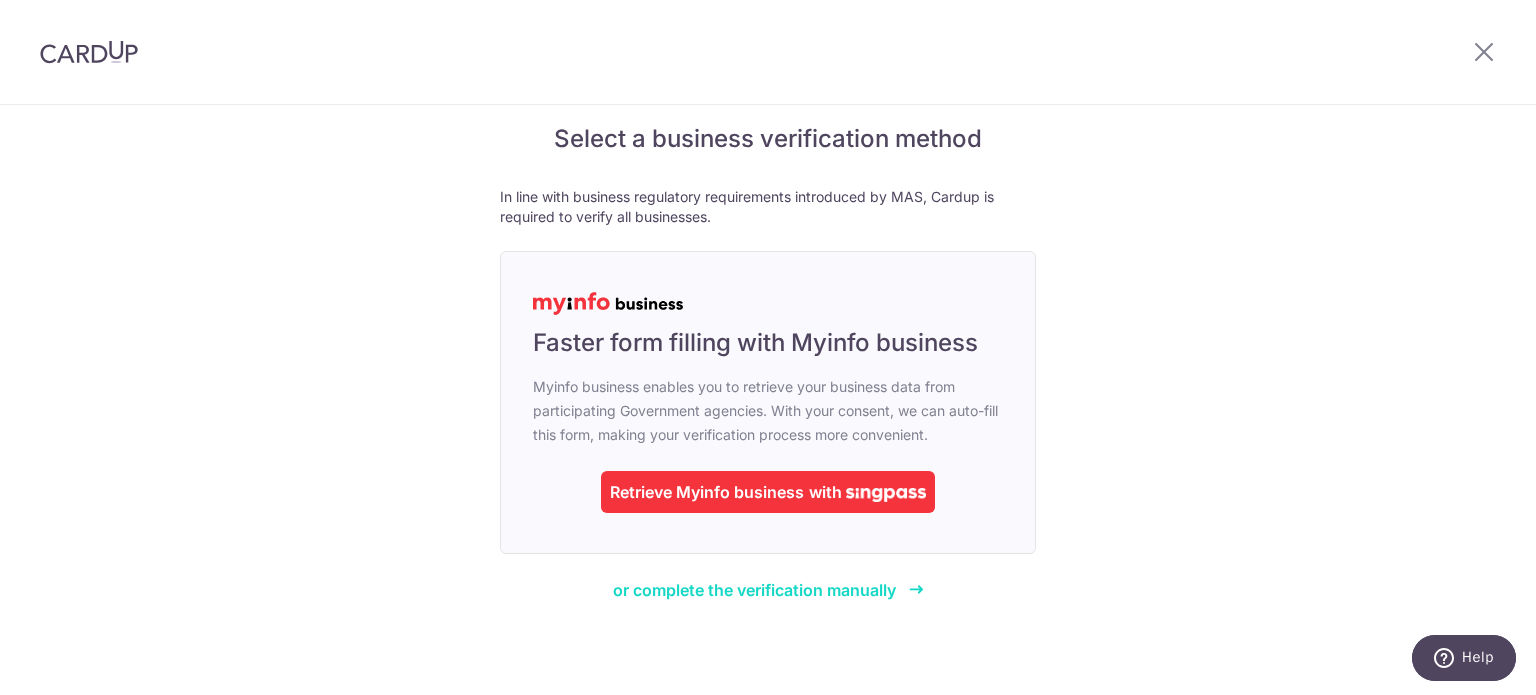 click on "or complete the verification manually" at bounding box center (754, 590) 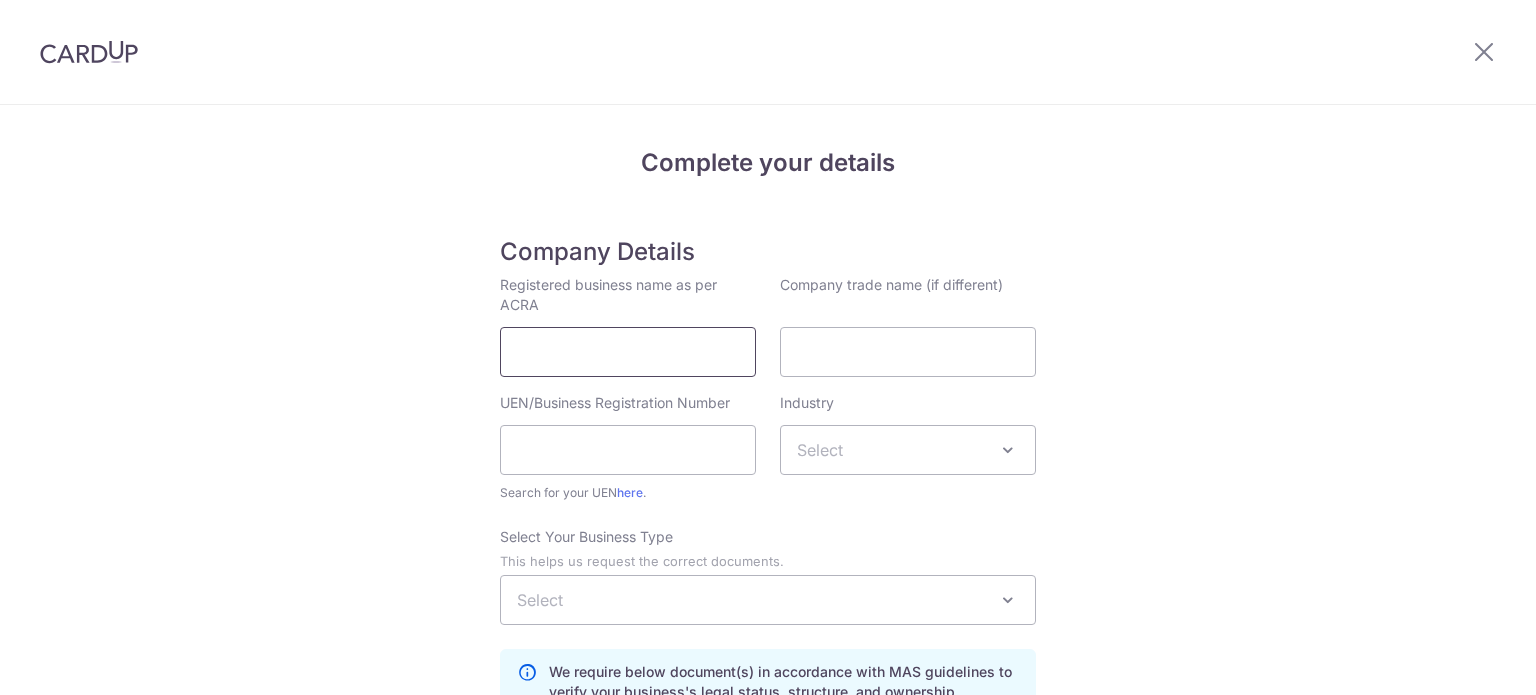 scroll, scrollTop: 0, scrollLeft: 0, axis: both 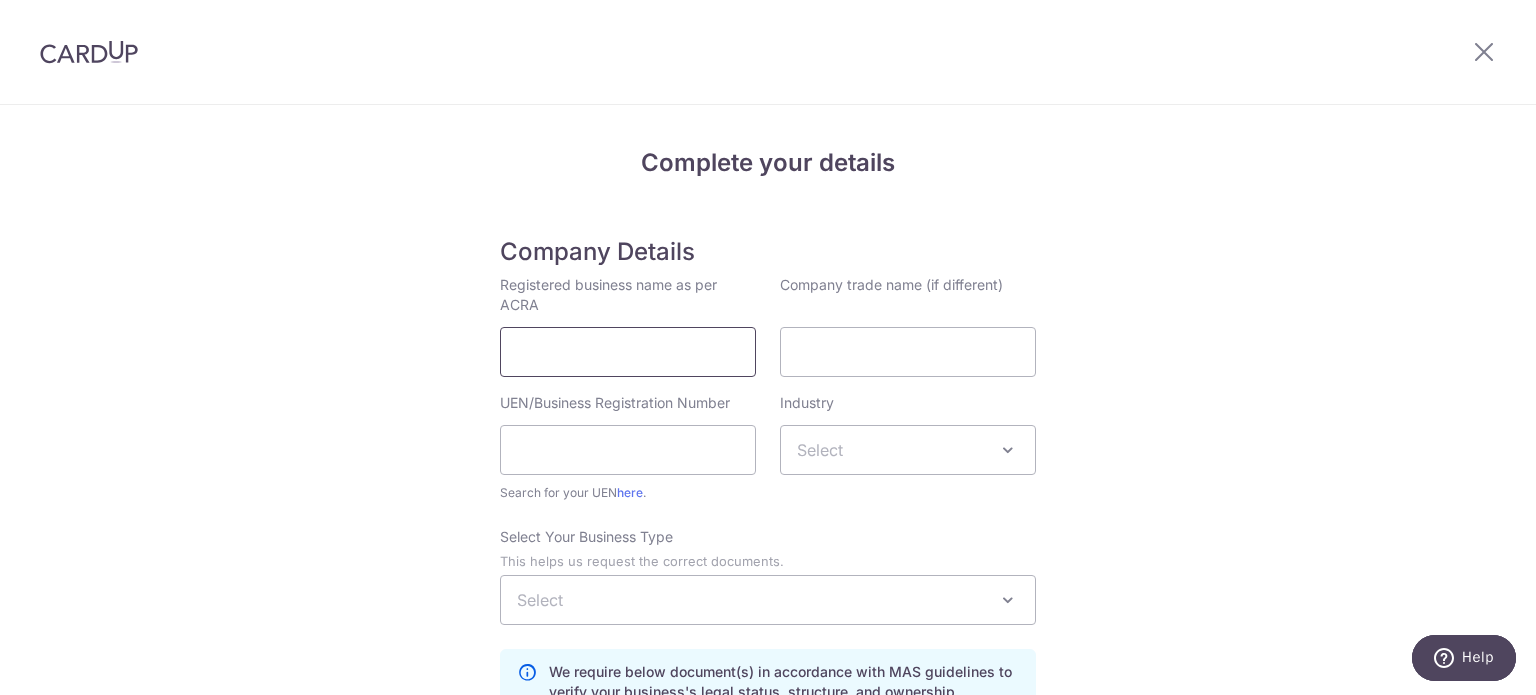 click on "Registered business name as per ACRA" at bounding box center [628, 352] 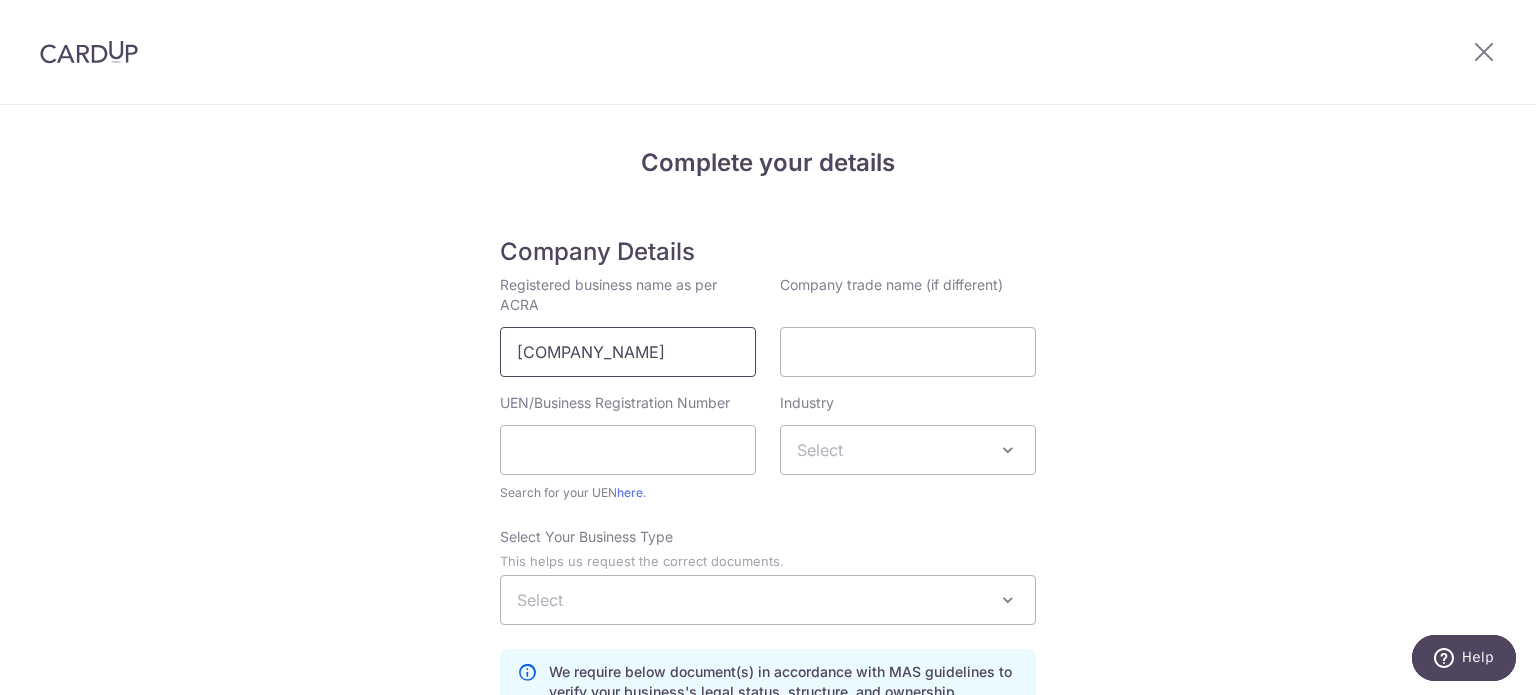 scroll, scrollTop: 0, scrollLeft: 10, axis: horizontal 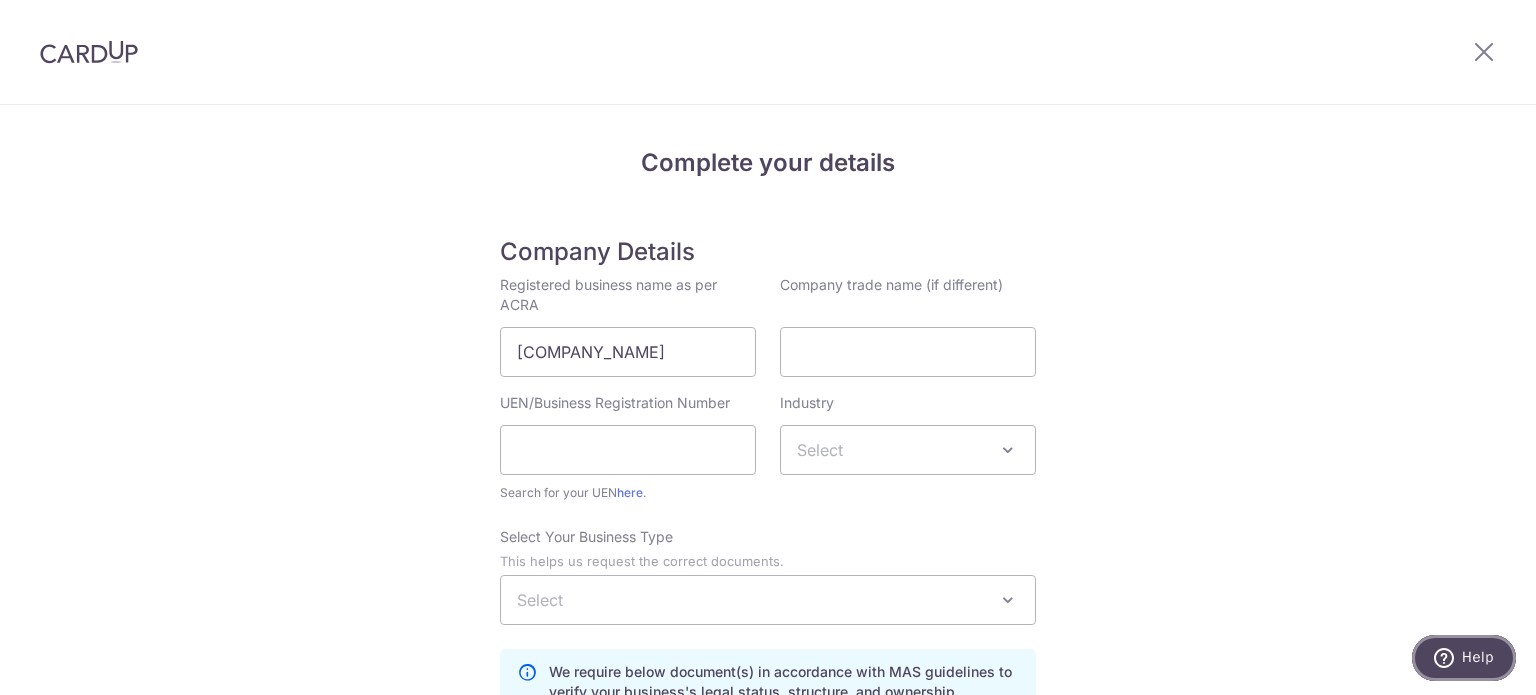 click 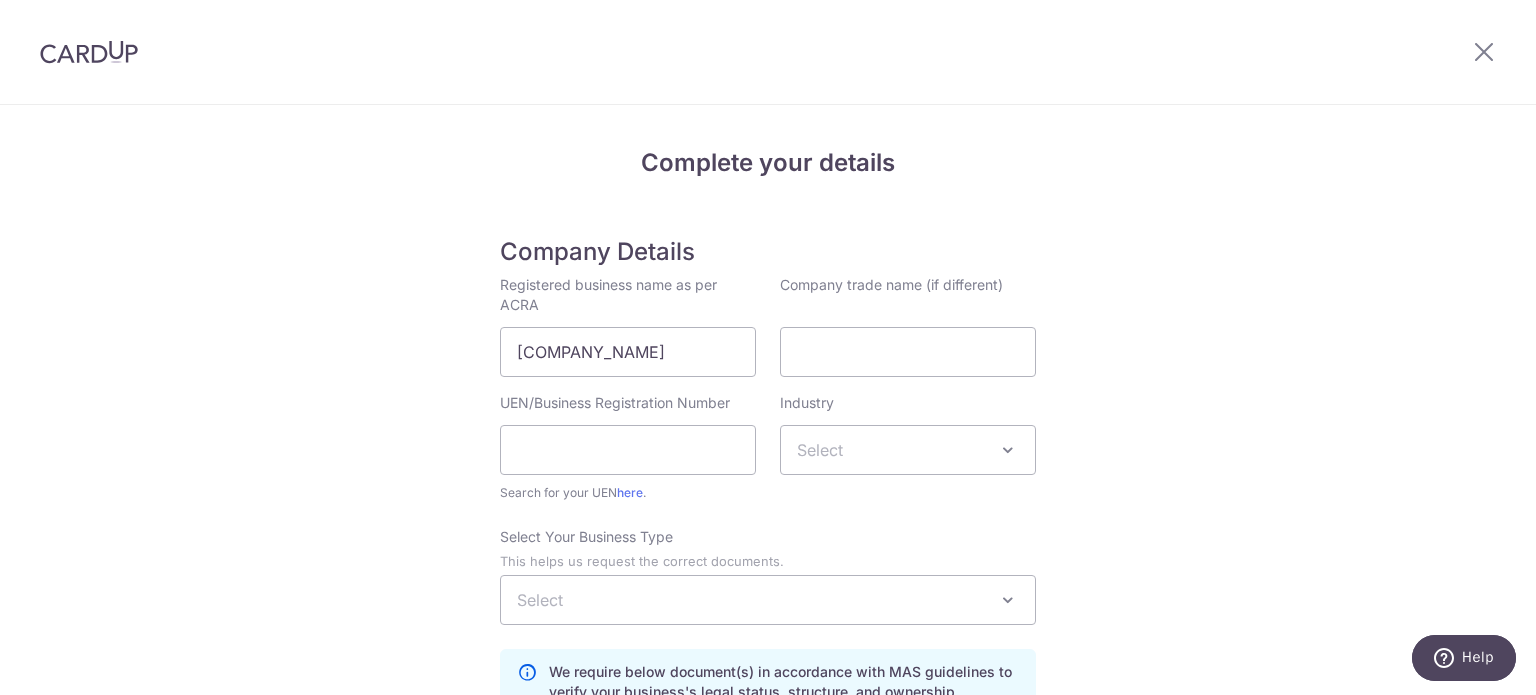 scroll, scrollTop: 0, scrollLeft: 0, axis: both 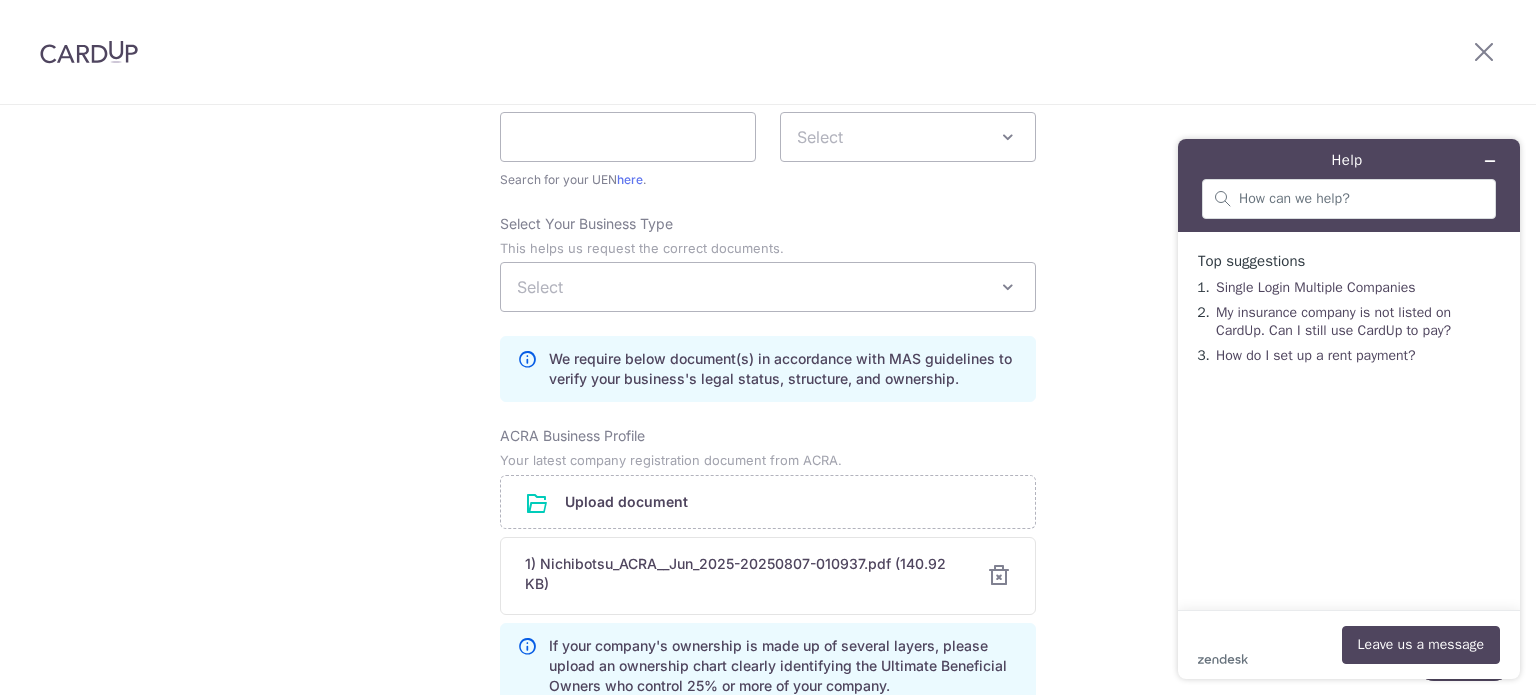 click on "Select" at bounding box center [768, 287] 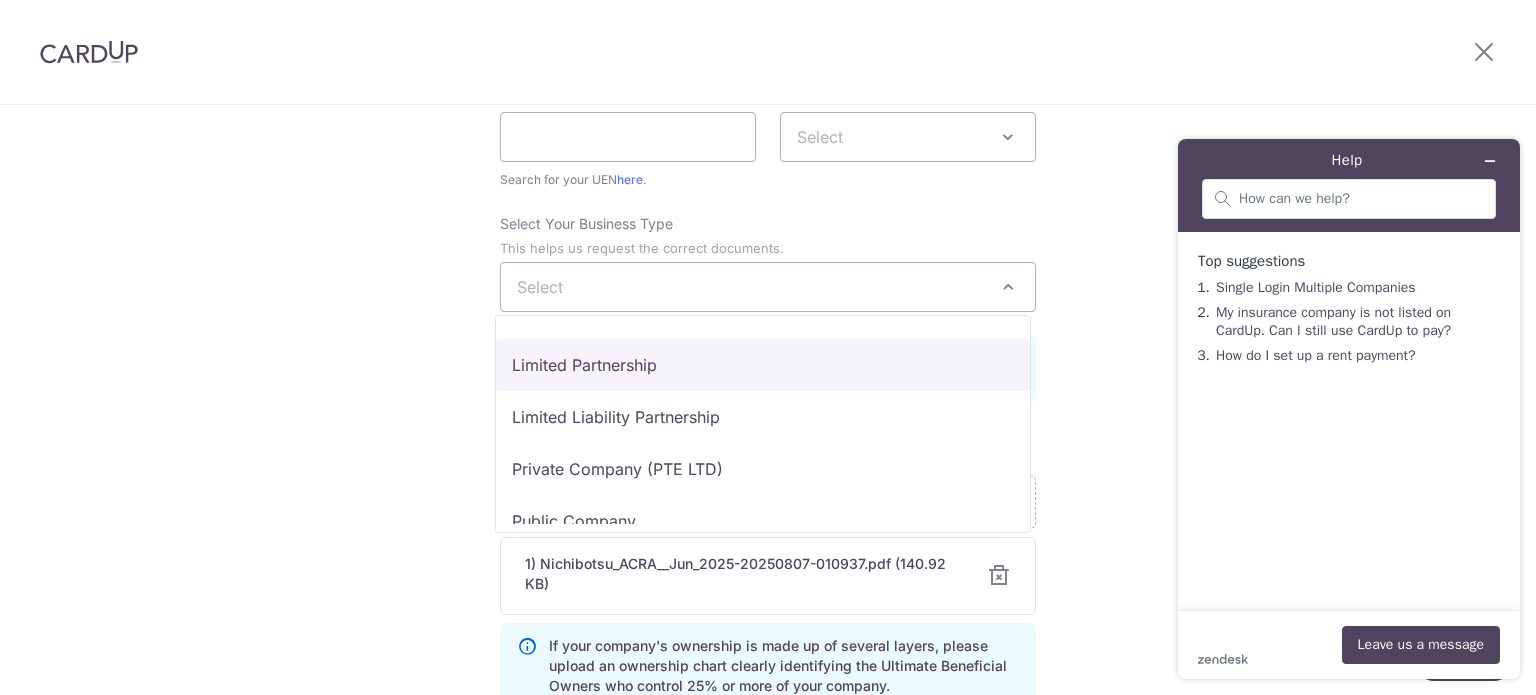scroll, scrollTop: 164, scrollLeft: 0, axis: vertical 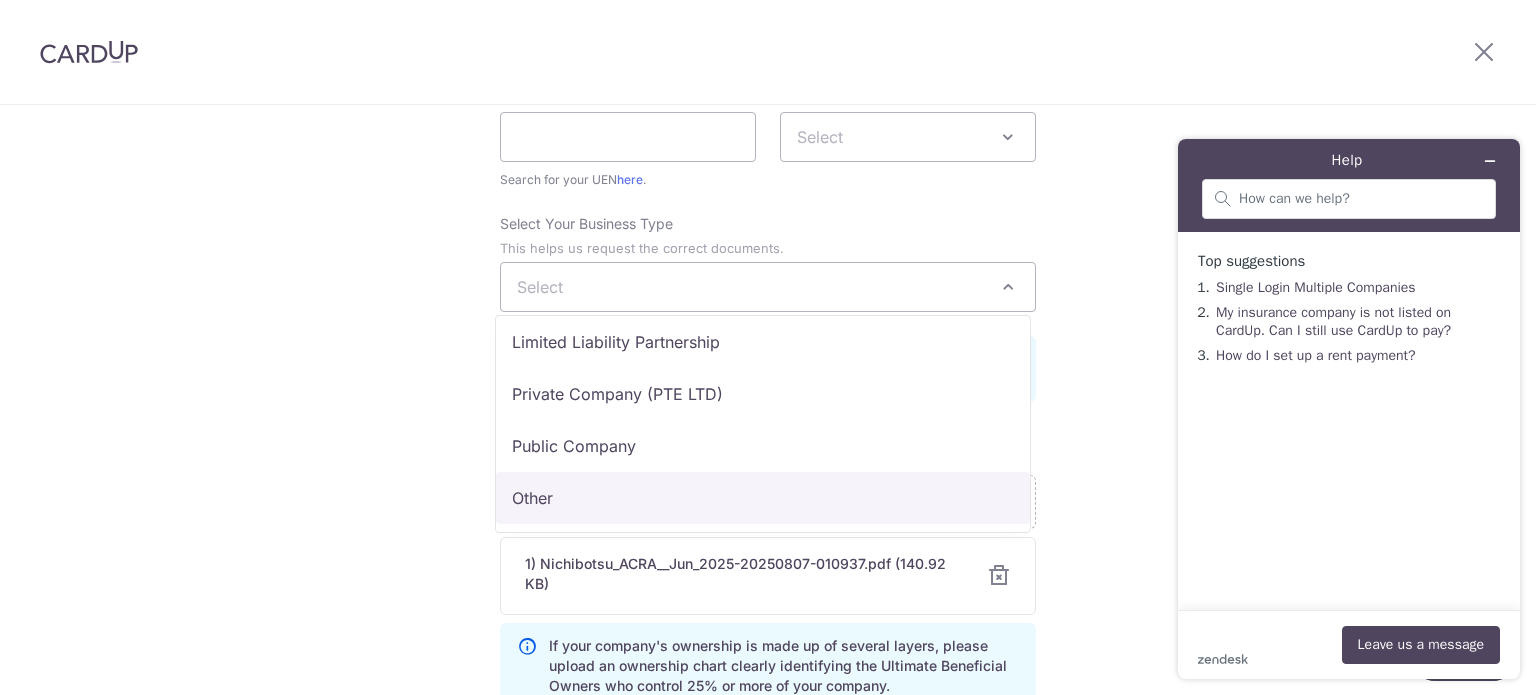 select on "Other" 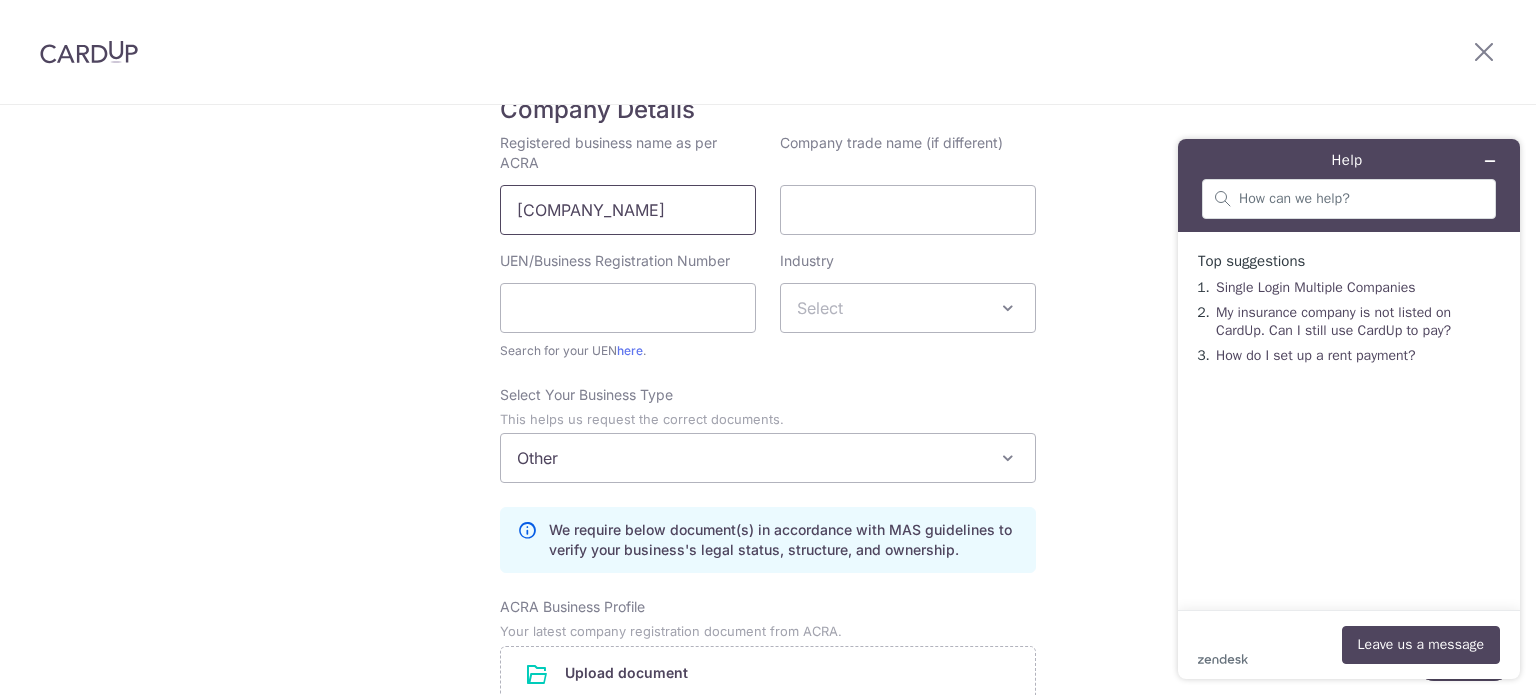 scroll, scrollTop: 13, scrollLeft: 0, axis: vertical 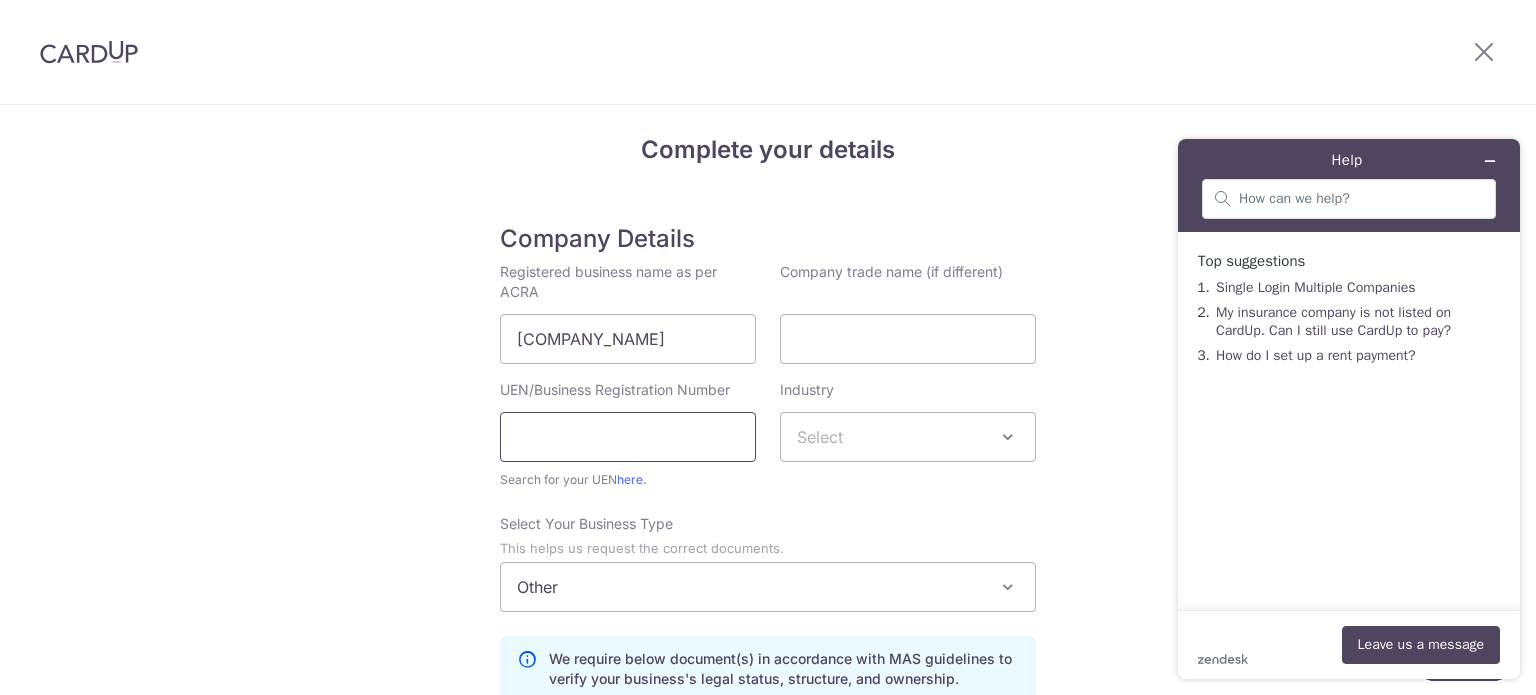 click on "UEN/Business Registration Number" at bounding box center (628, 437) 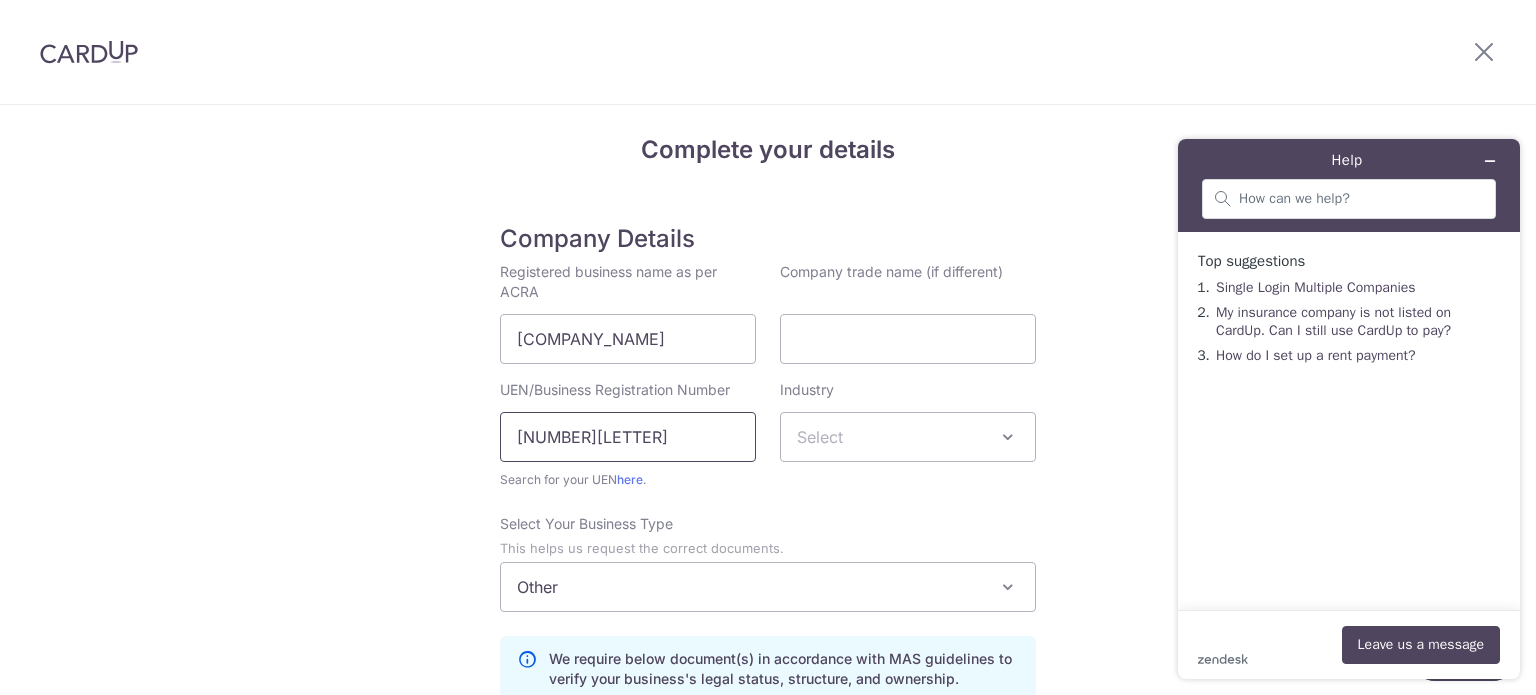 type on "53398926D" 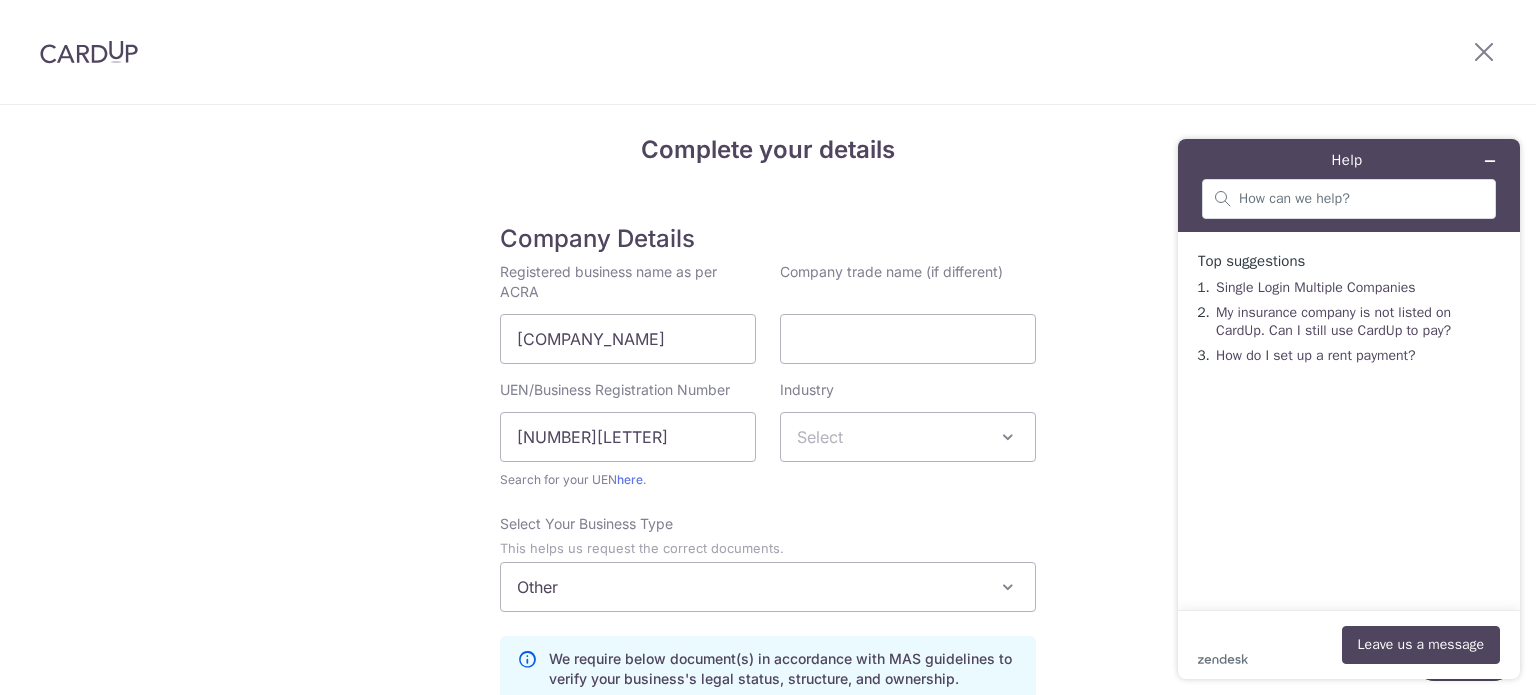 click on "Select" at bounding box center [908, 437] 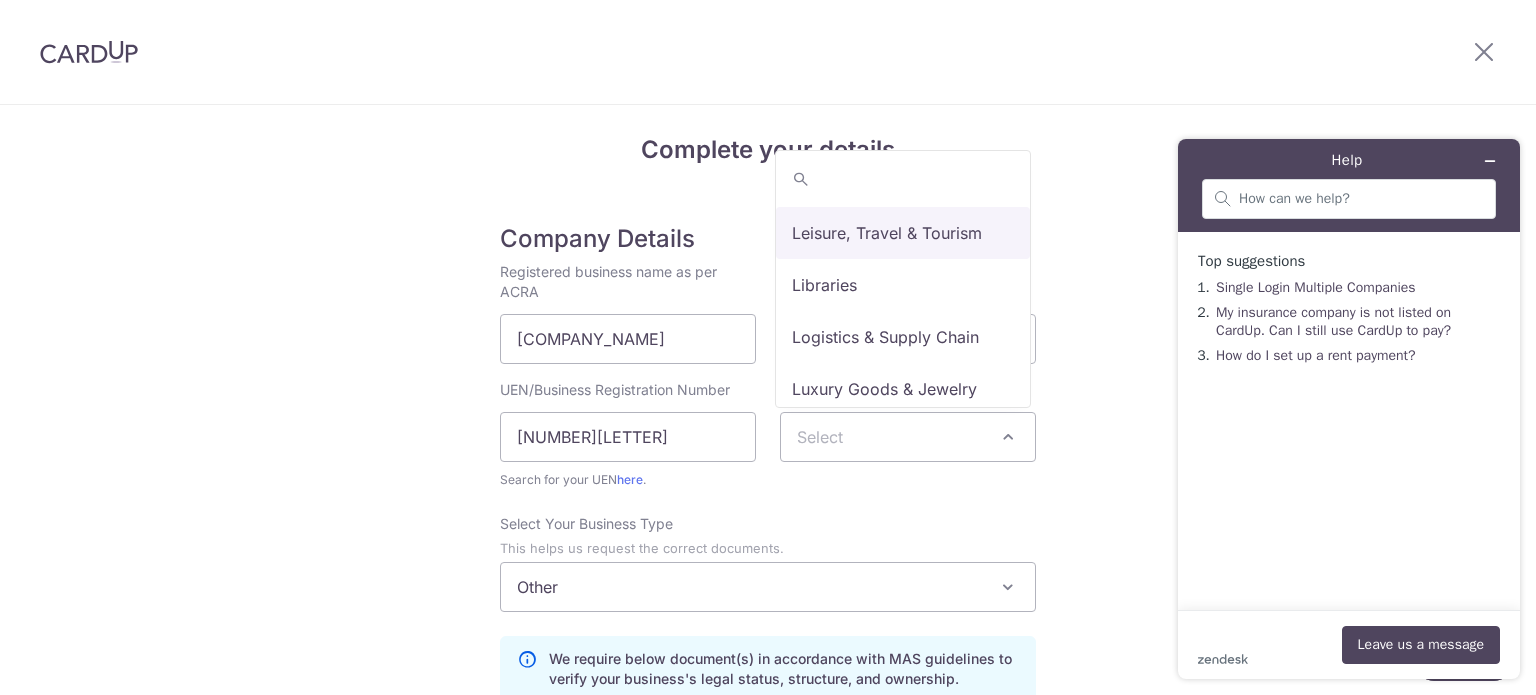 scroll, scrollTop: 4100, scrollLeft: 0, axis: vertical 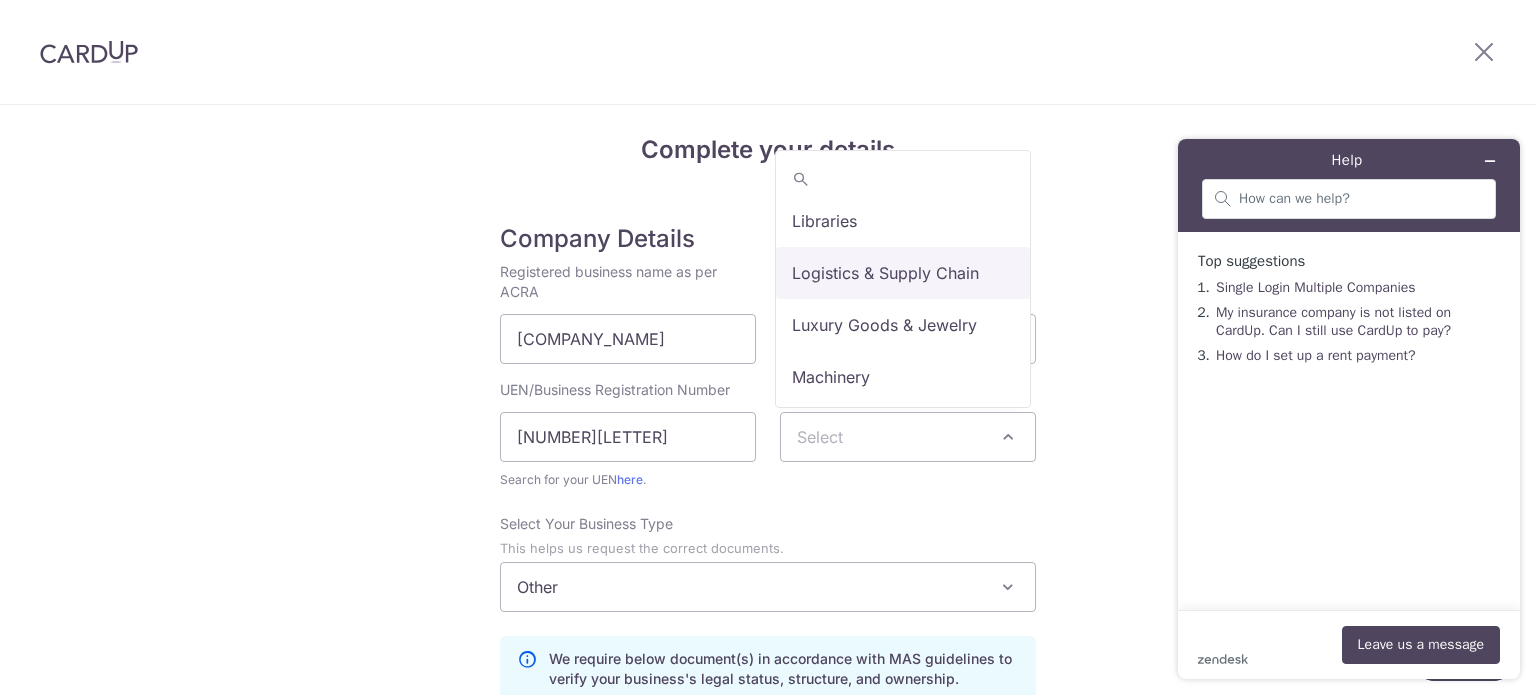select on "55" 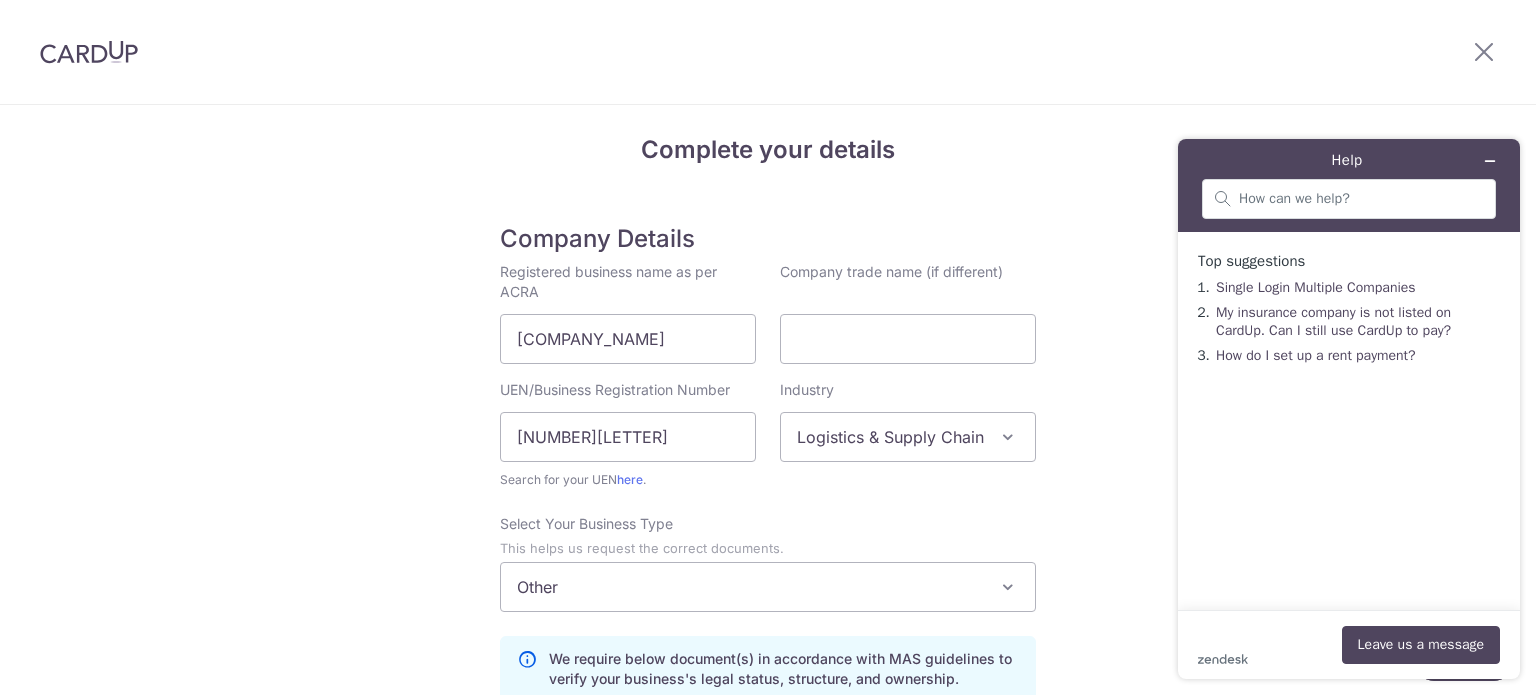 click on "Logistics & Supply Chain" at bounding box center [908, 437] 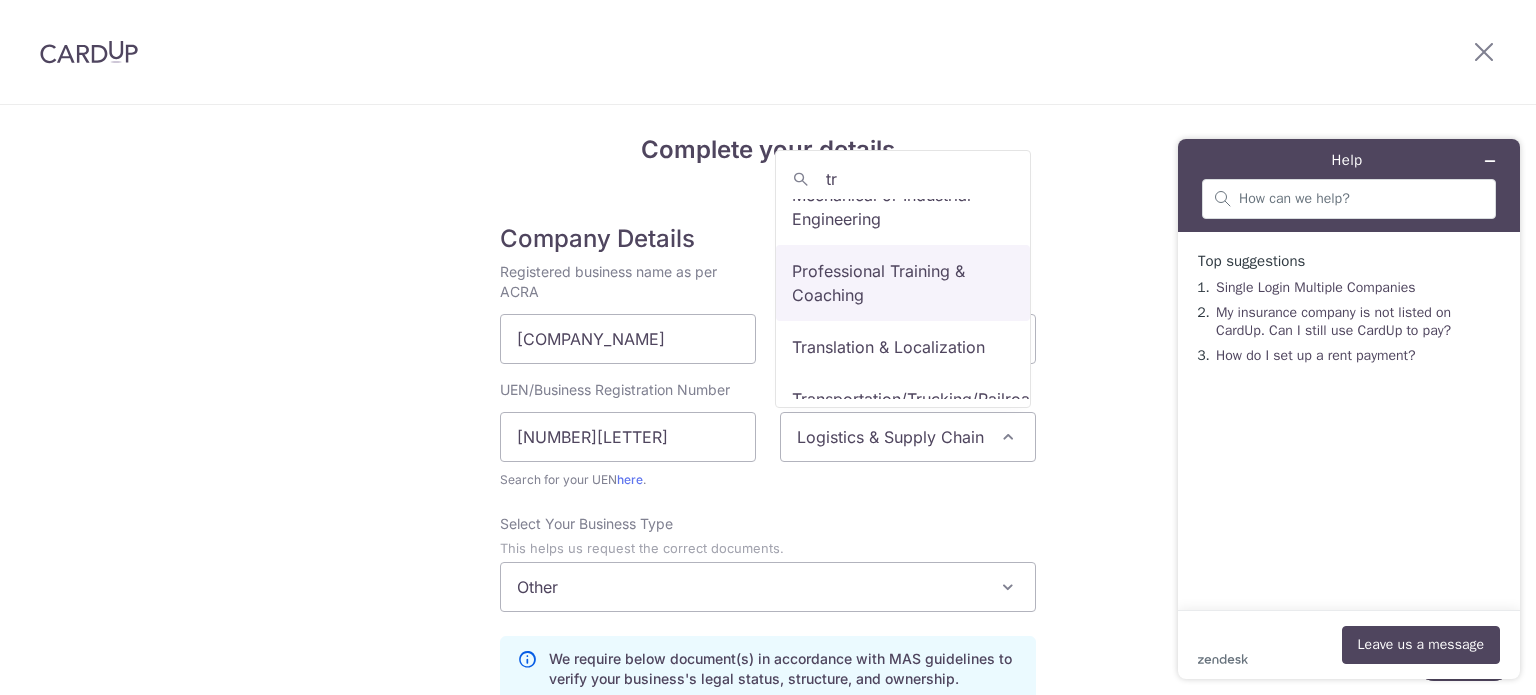 scroll, scrollTop: 483, scrollLeft: 0, axis: vertical 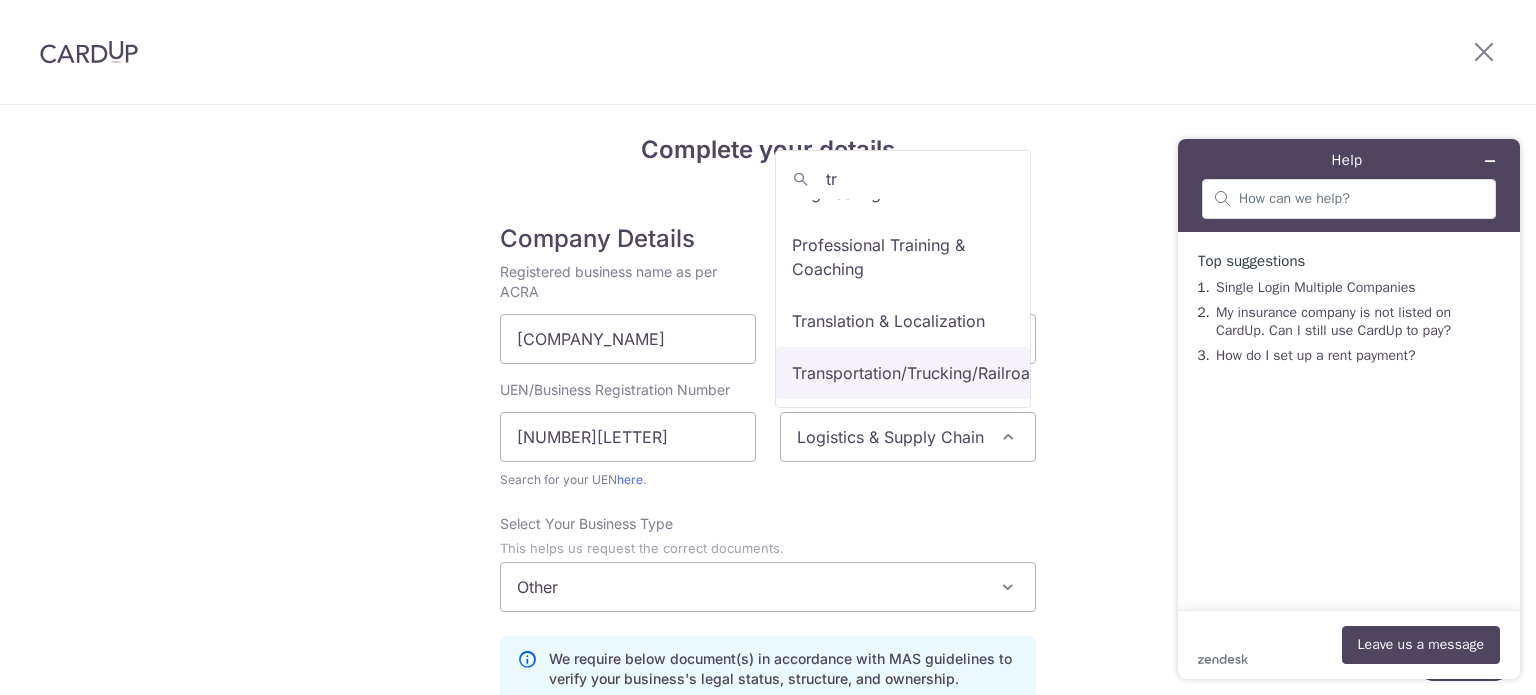 type on "tr" 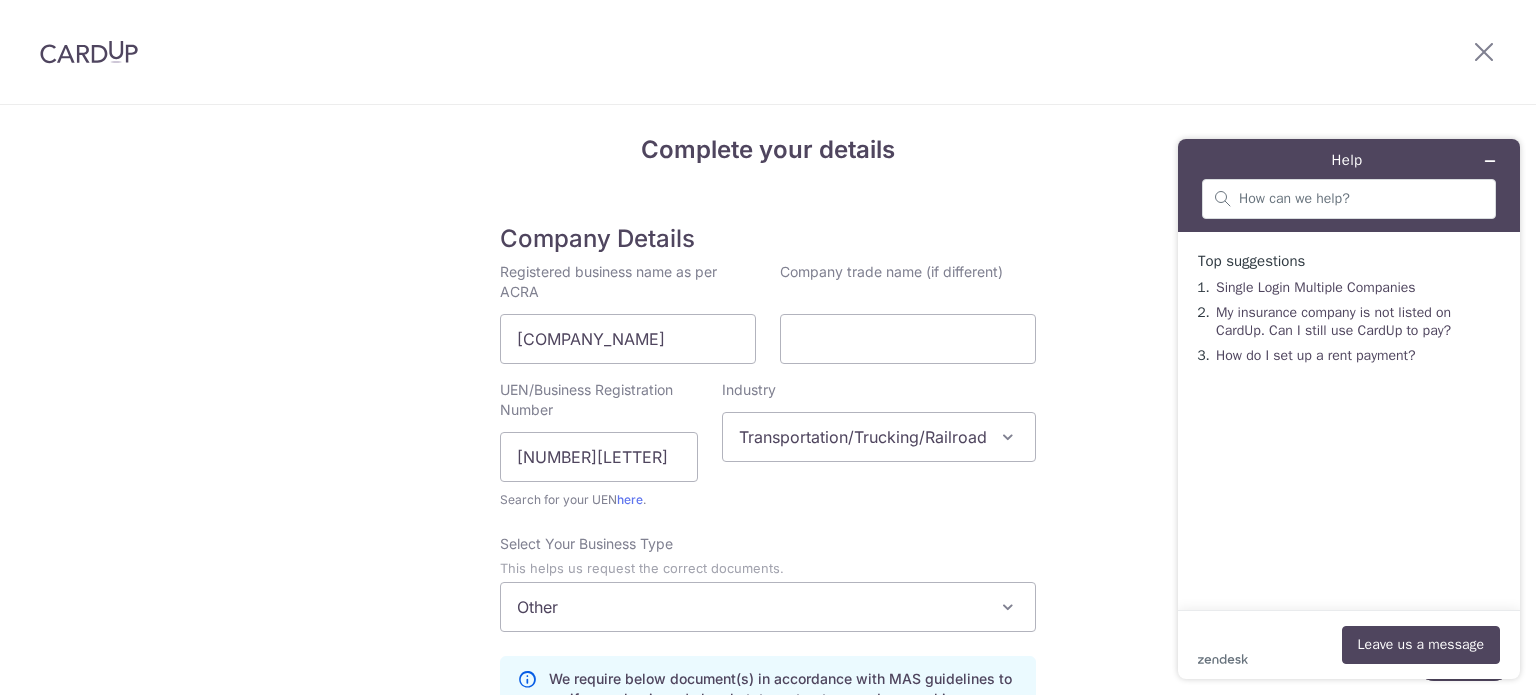 click on "Transportation/Trucking/Railroad" at bounding box center [879, 437] 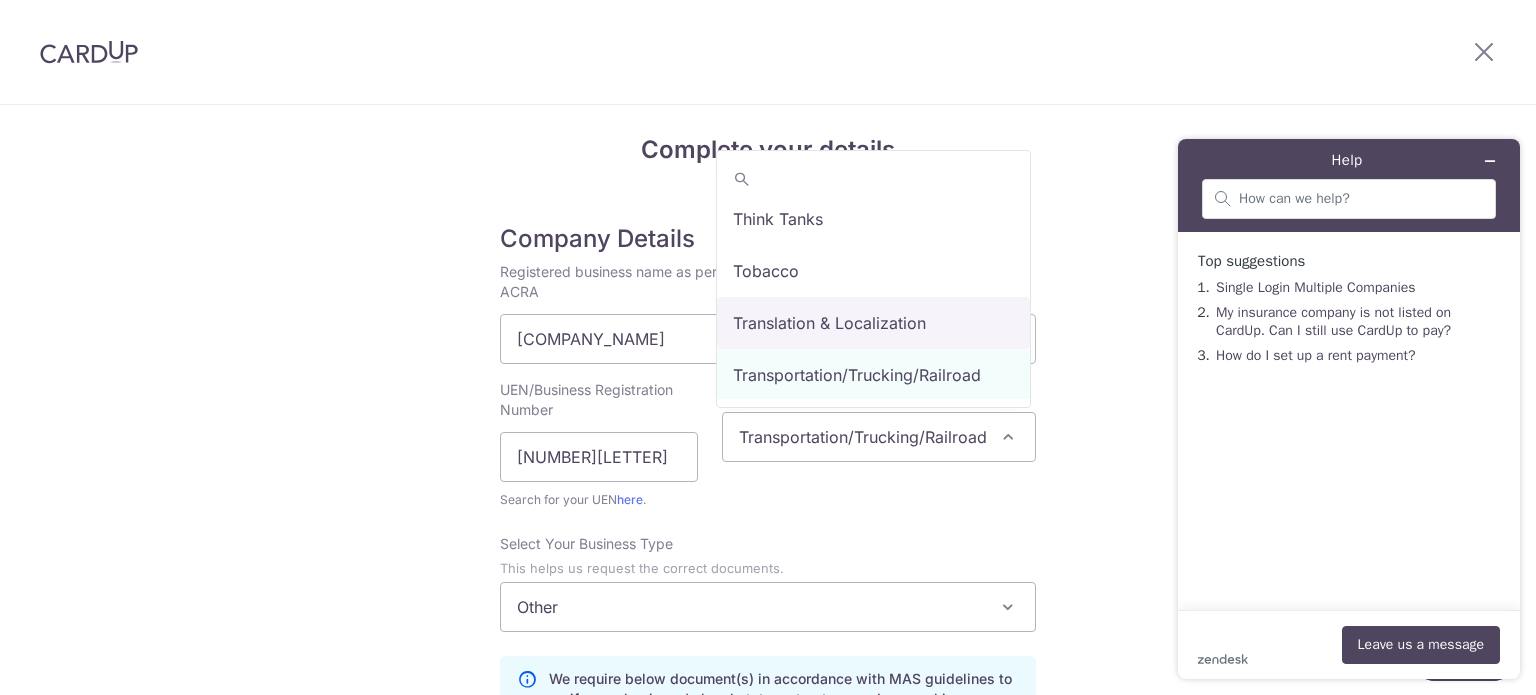 scroll, scrollTop: 7016, scrollLeft: 0, axis: vertical 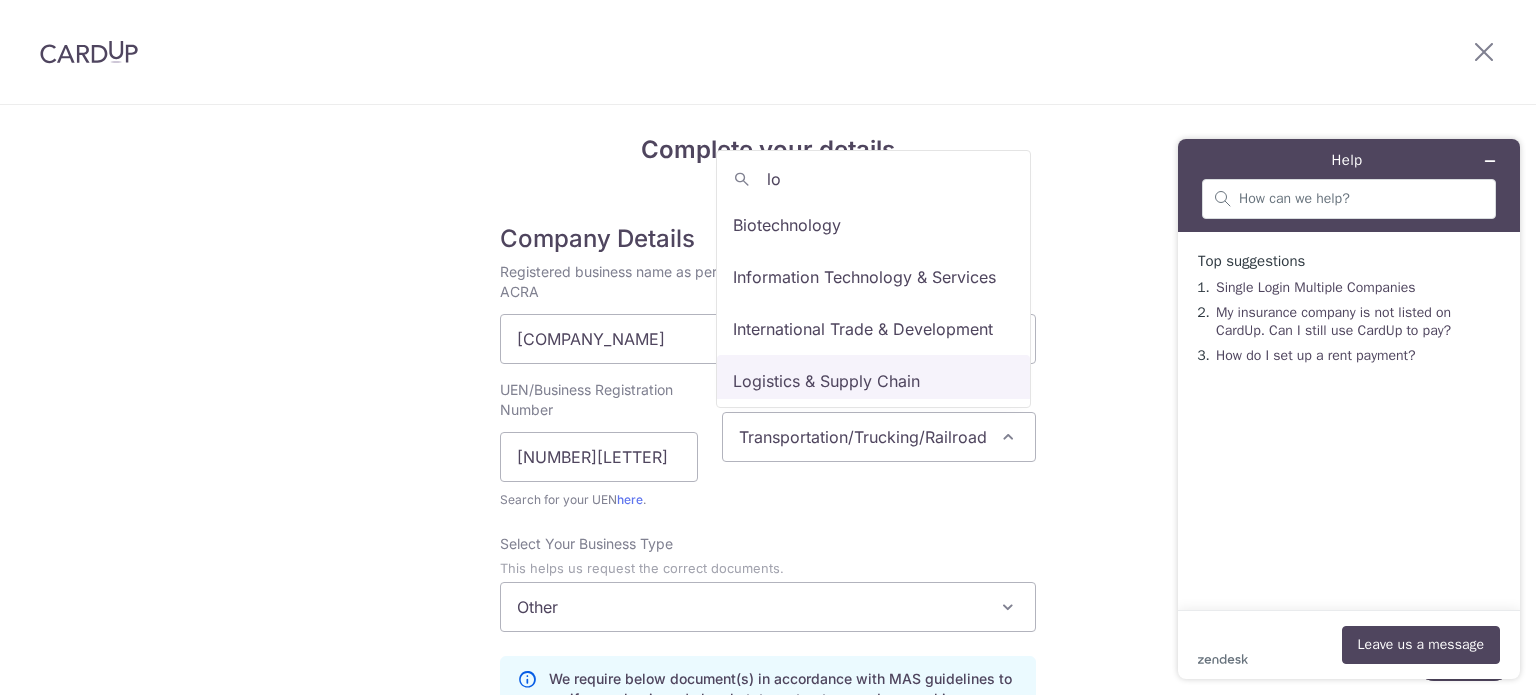 type on "lo" 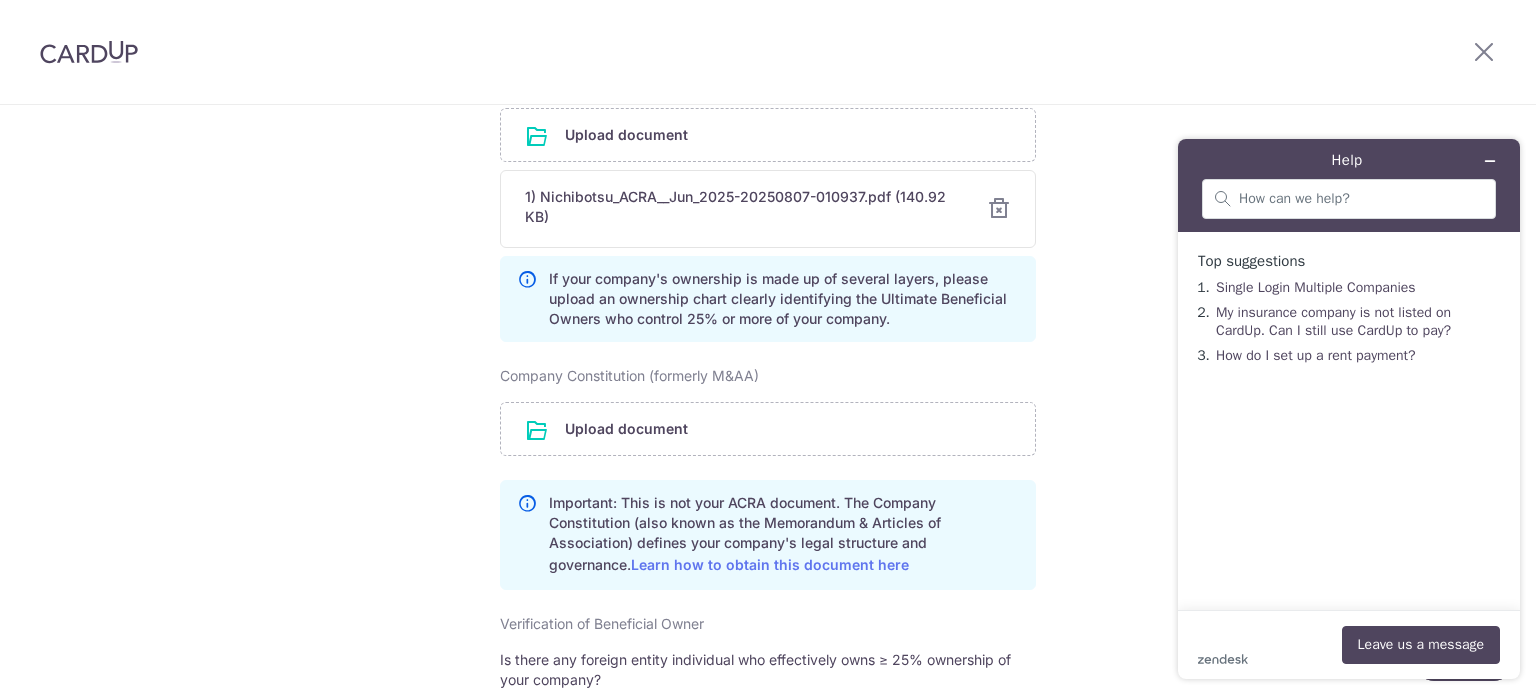 scroll, scrollTop: 713, scrollLeft: 0, axis: vertical 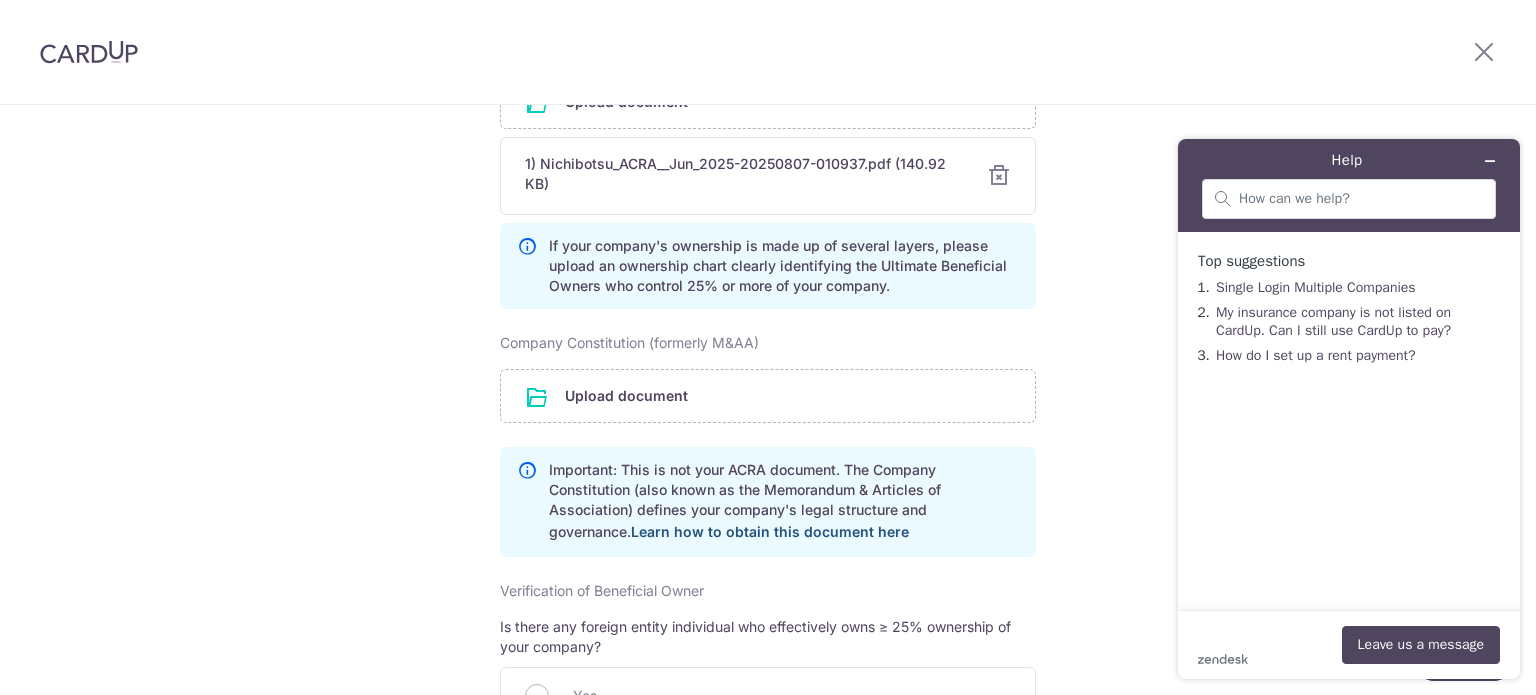 click on "Learn how to obtain this document here" at bounding box center [770, 531] 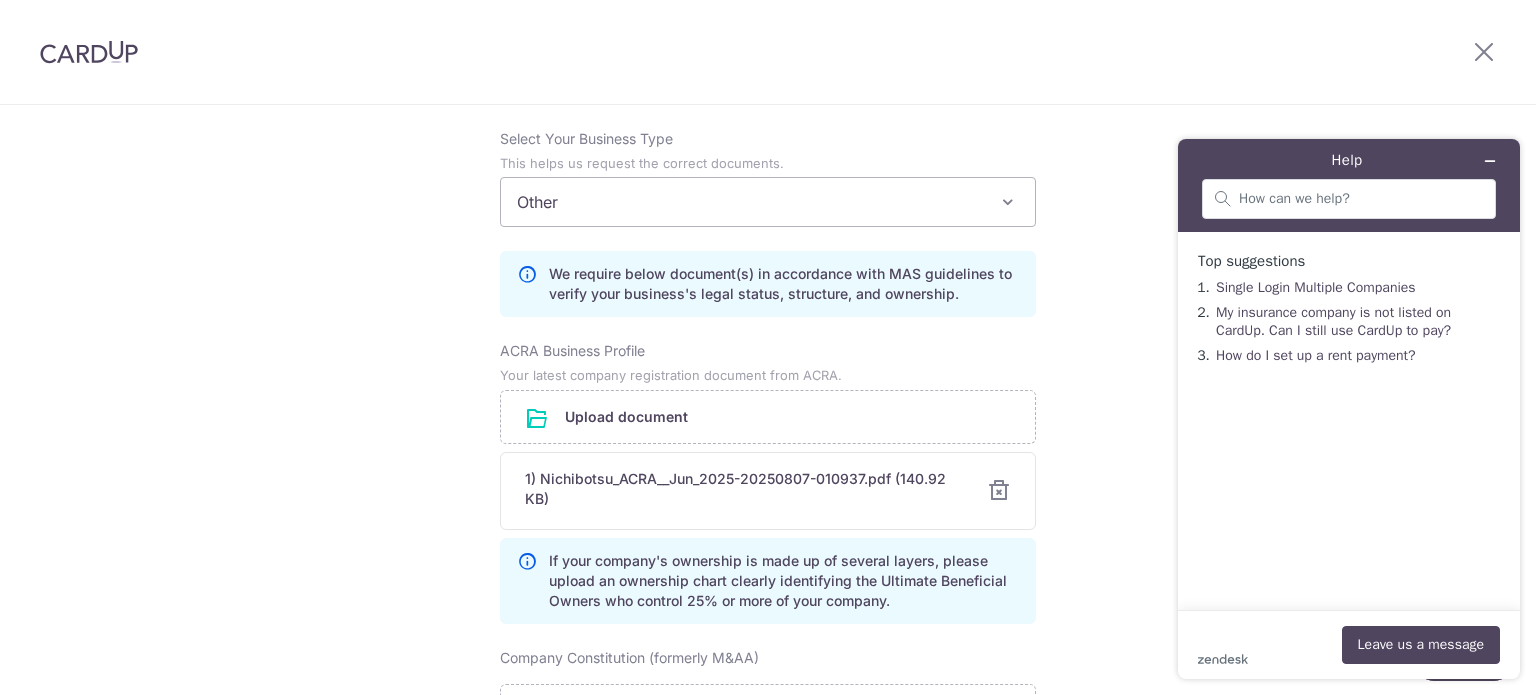 scroll, scrollTop: 313, scrollLeft: 0, axis: vertical 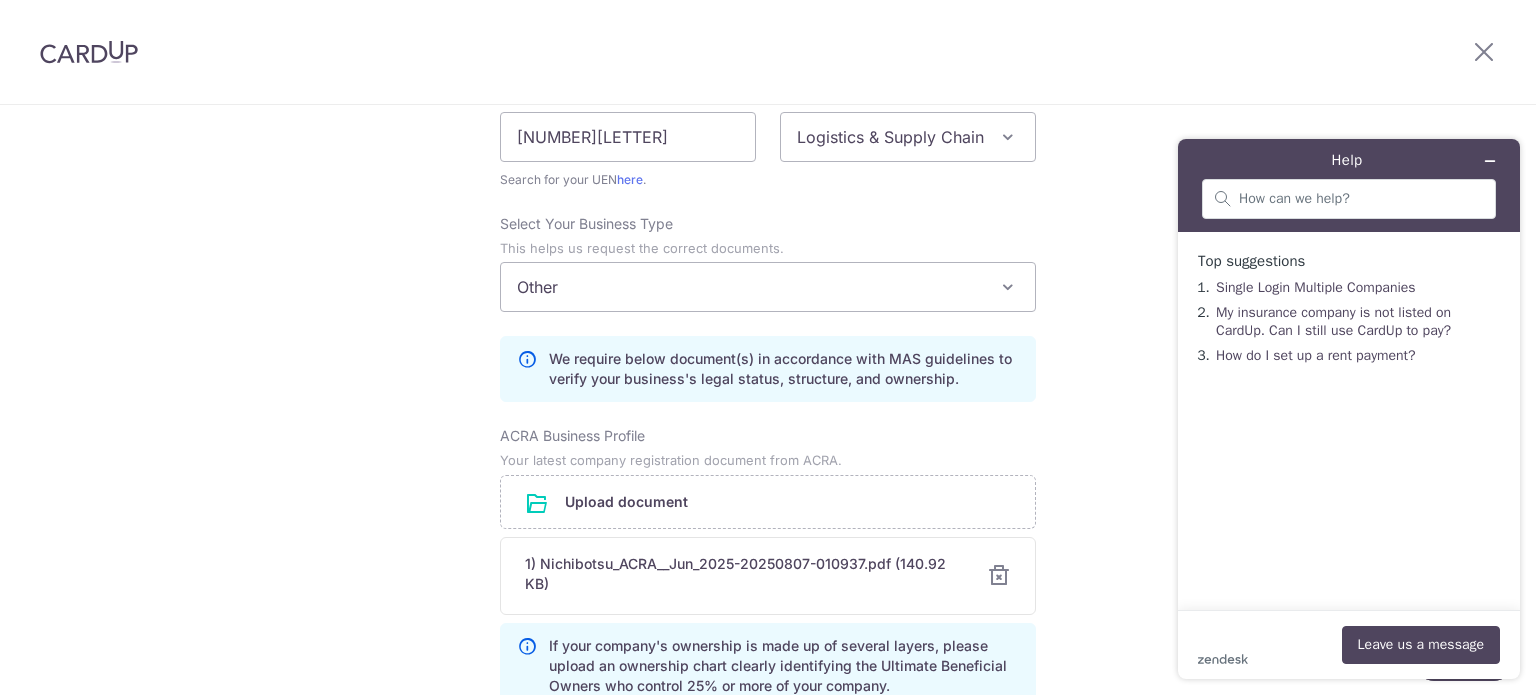 click on "Other" at bounding box center (768, 287) 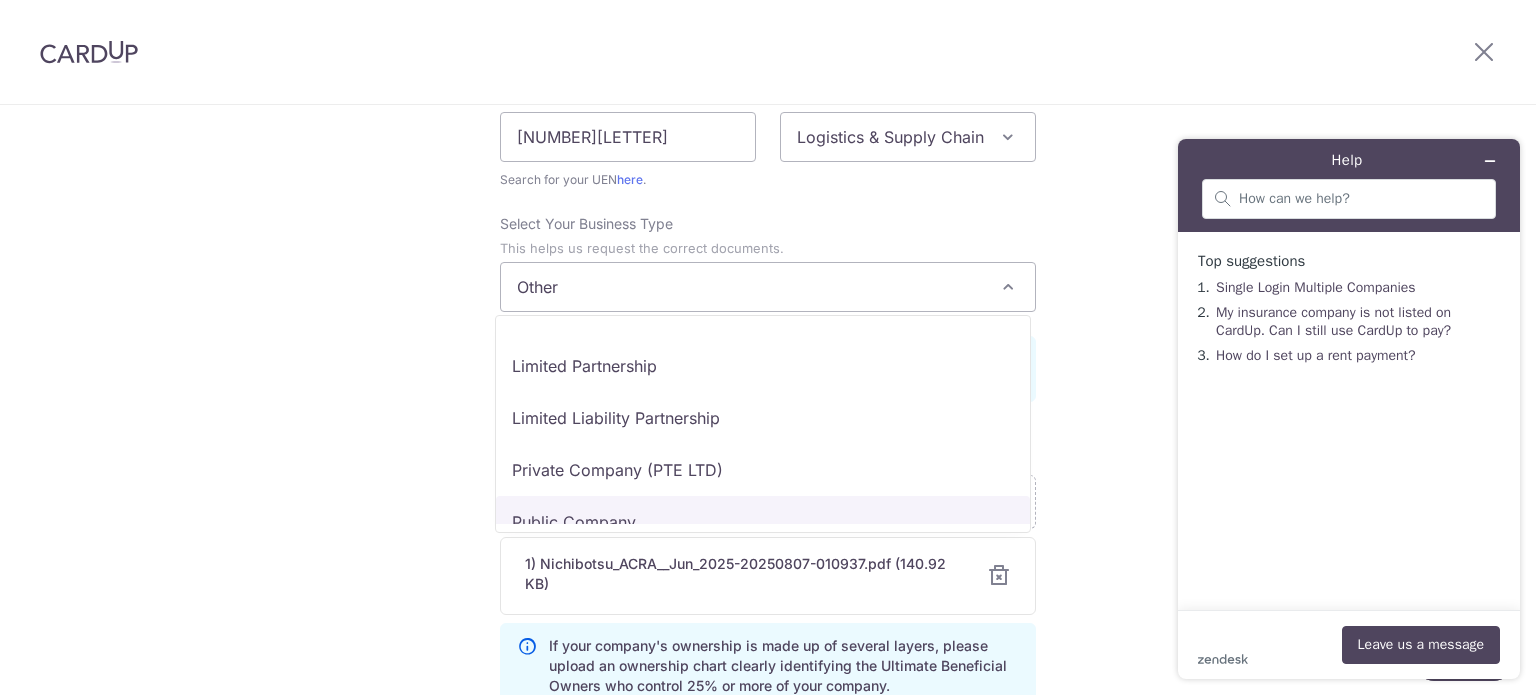 scroll, scrollTop: 0, scrollLeft: 0, axis: both 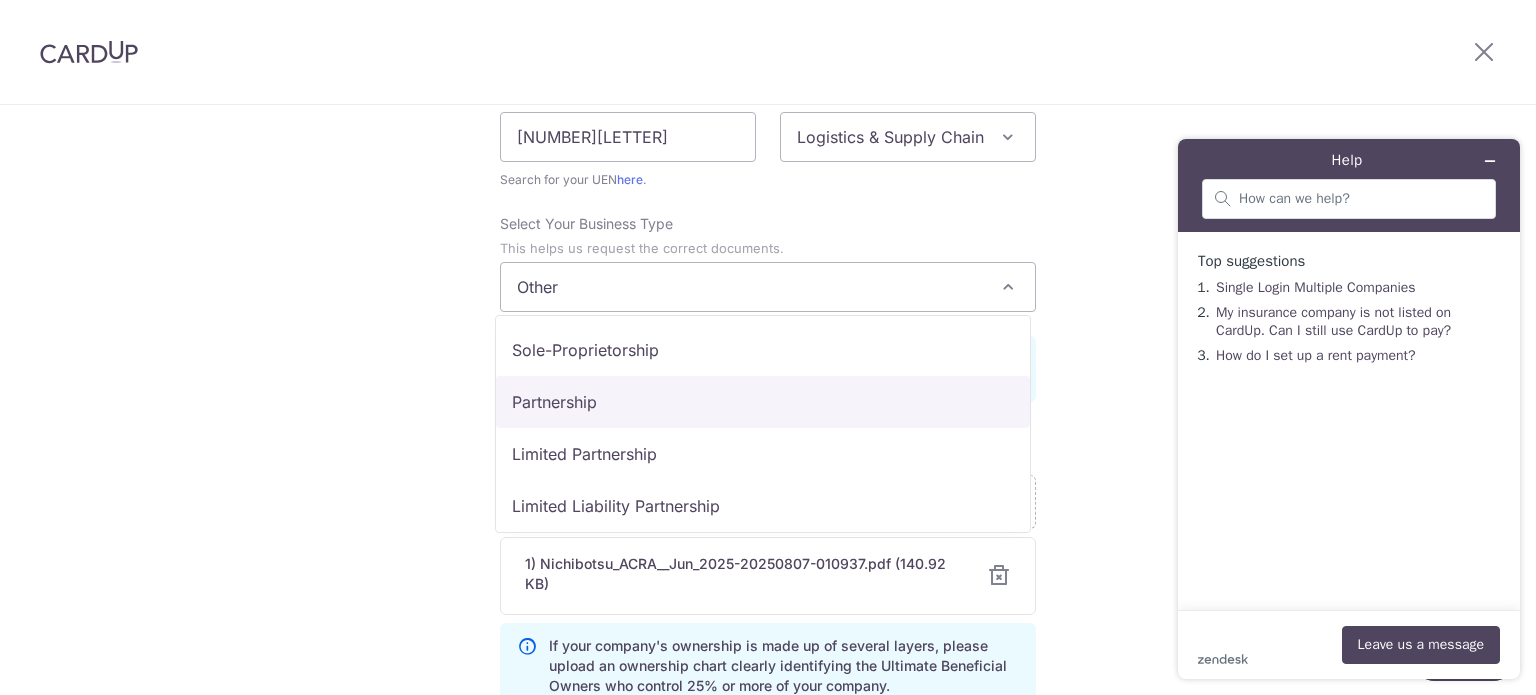 select on "Partnership" 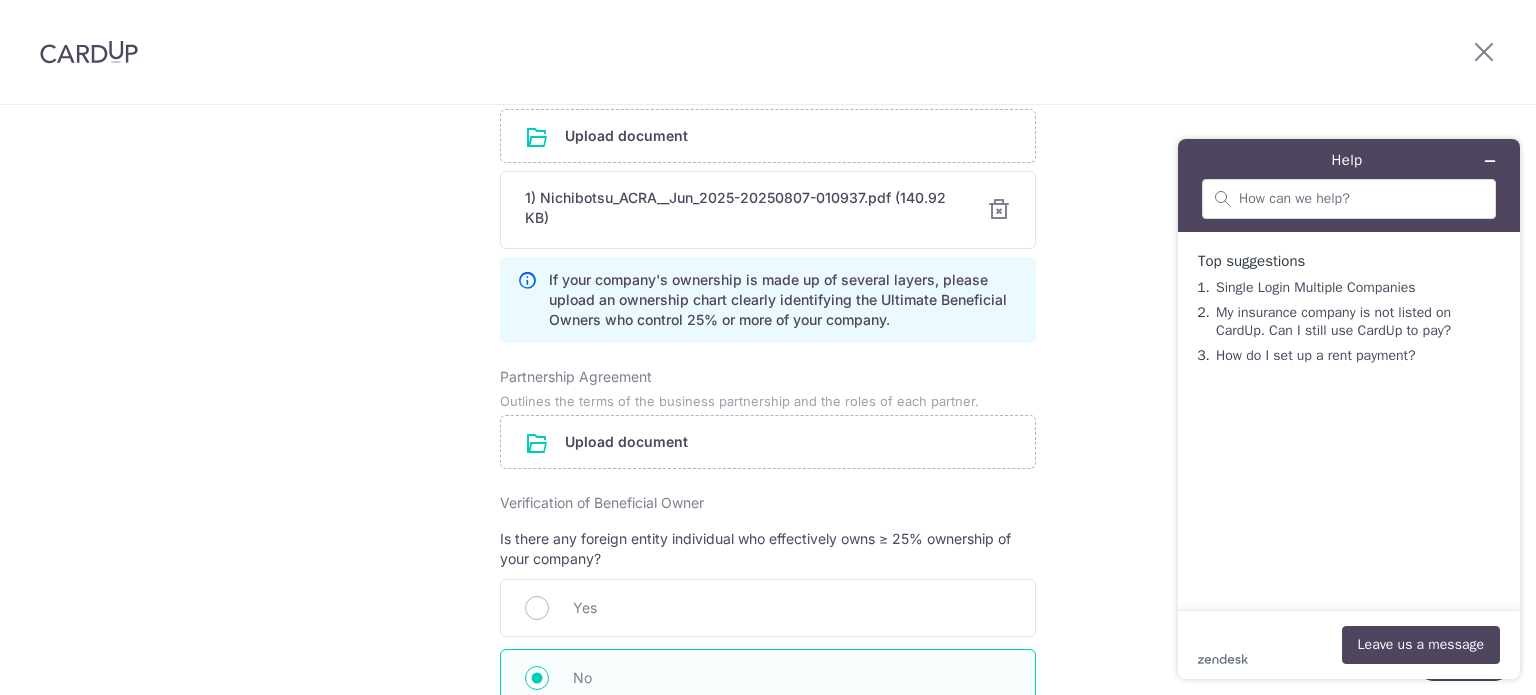 scroll, scrollTop: 713, scrollLeft: 0, axis: vertical 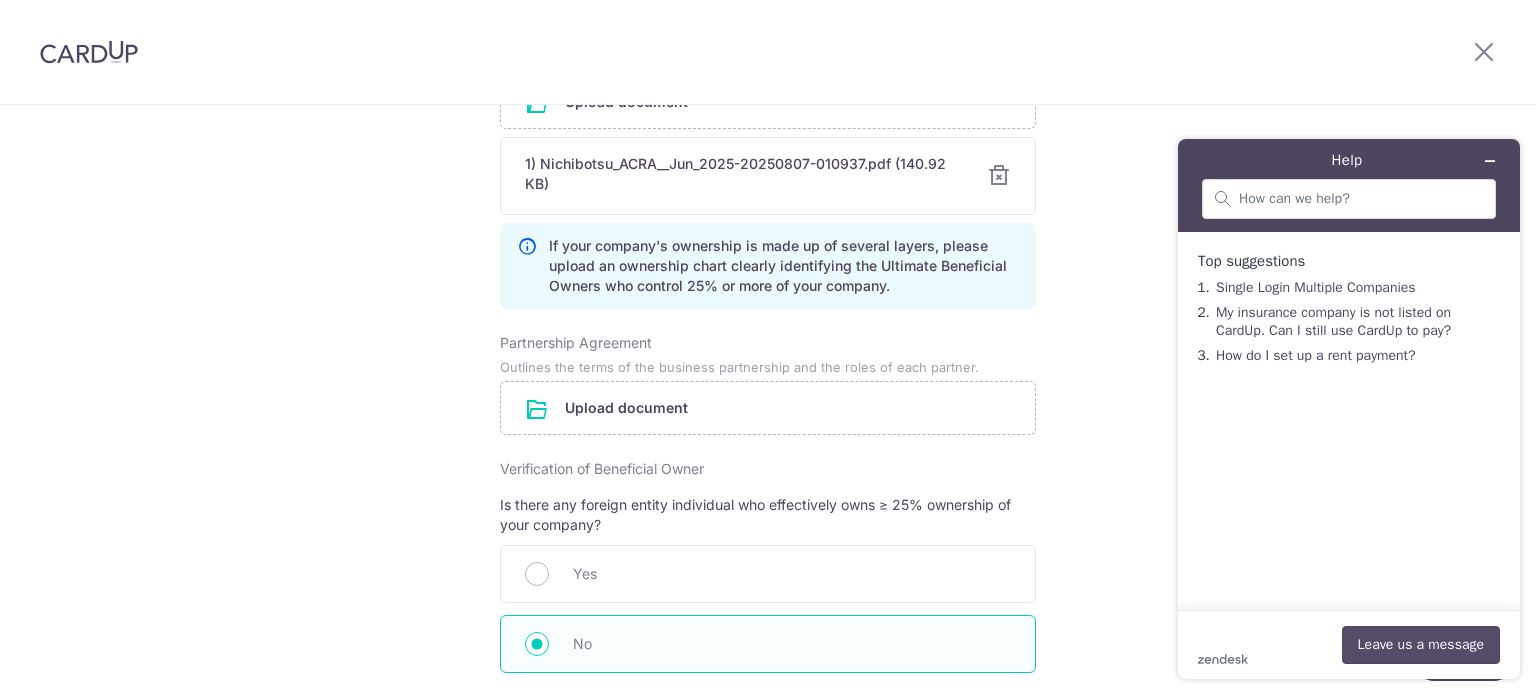 click on "Leave us a message" at bounding box center [1421, 645] 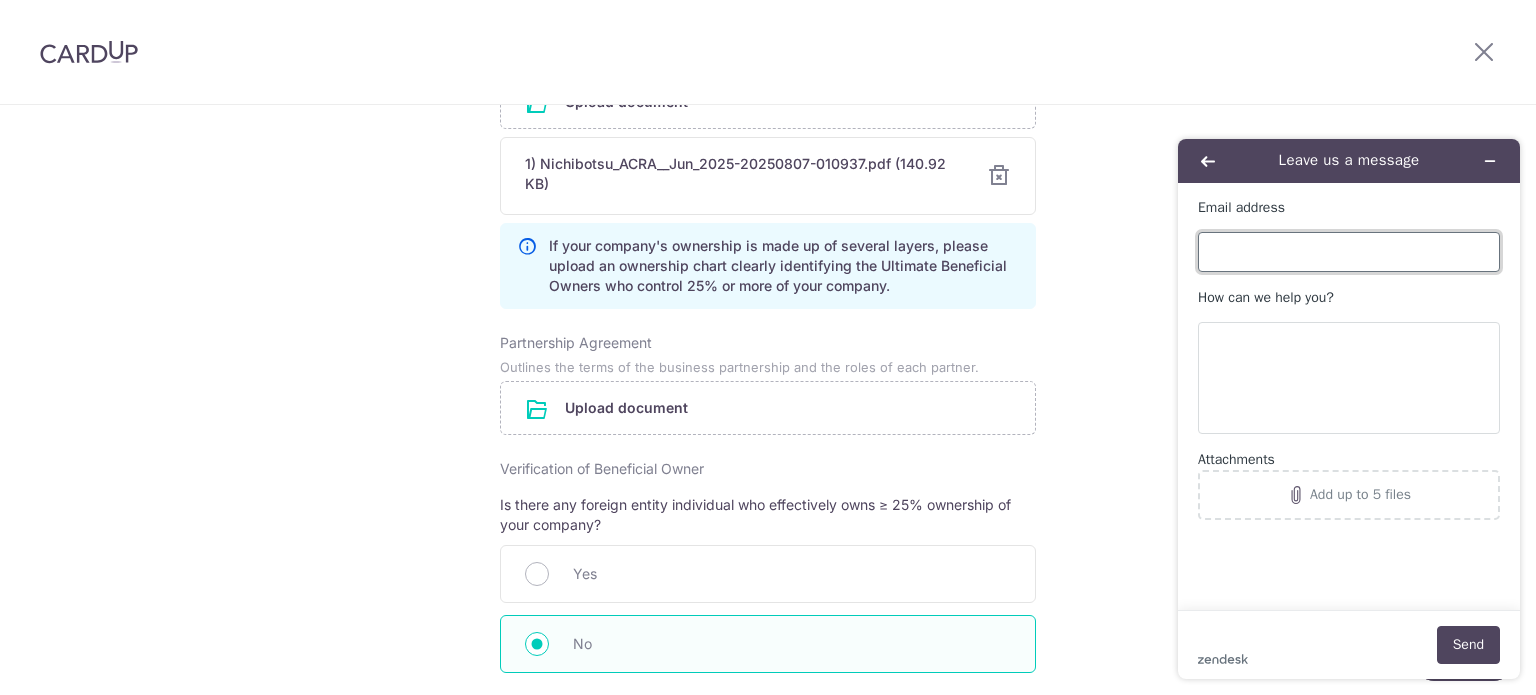 click on "Email address" at bounding box center [1349, 252] 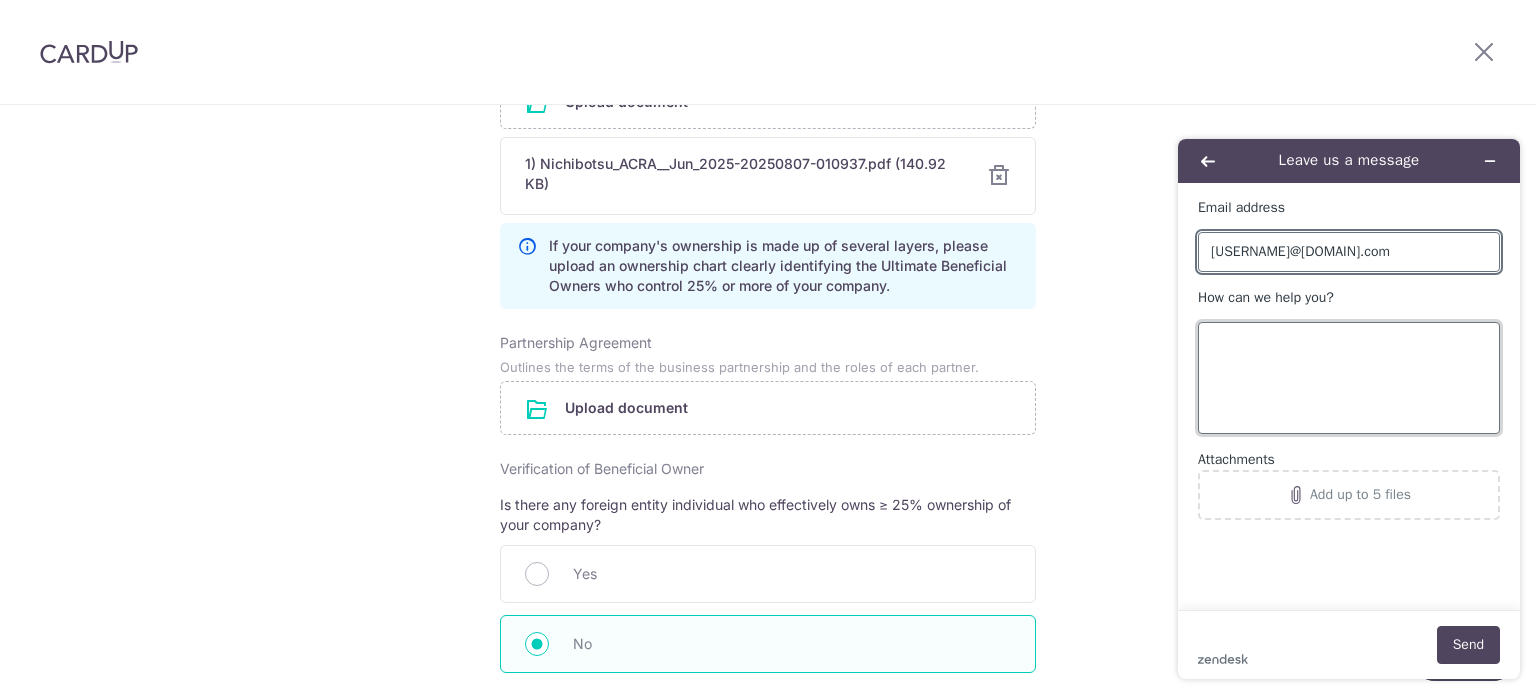 click on "How can we help you?" at bounding box center (1349, 378) 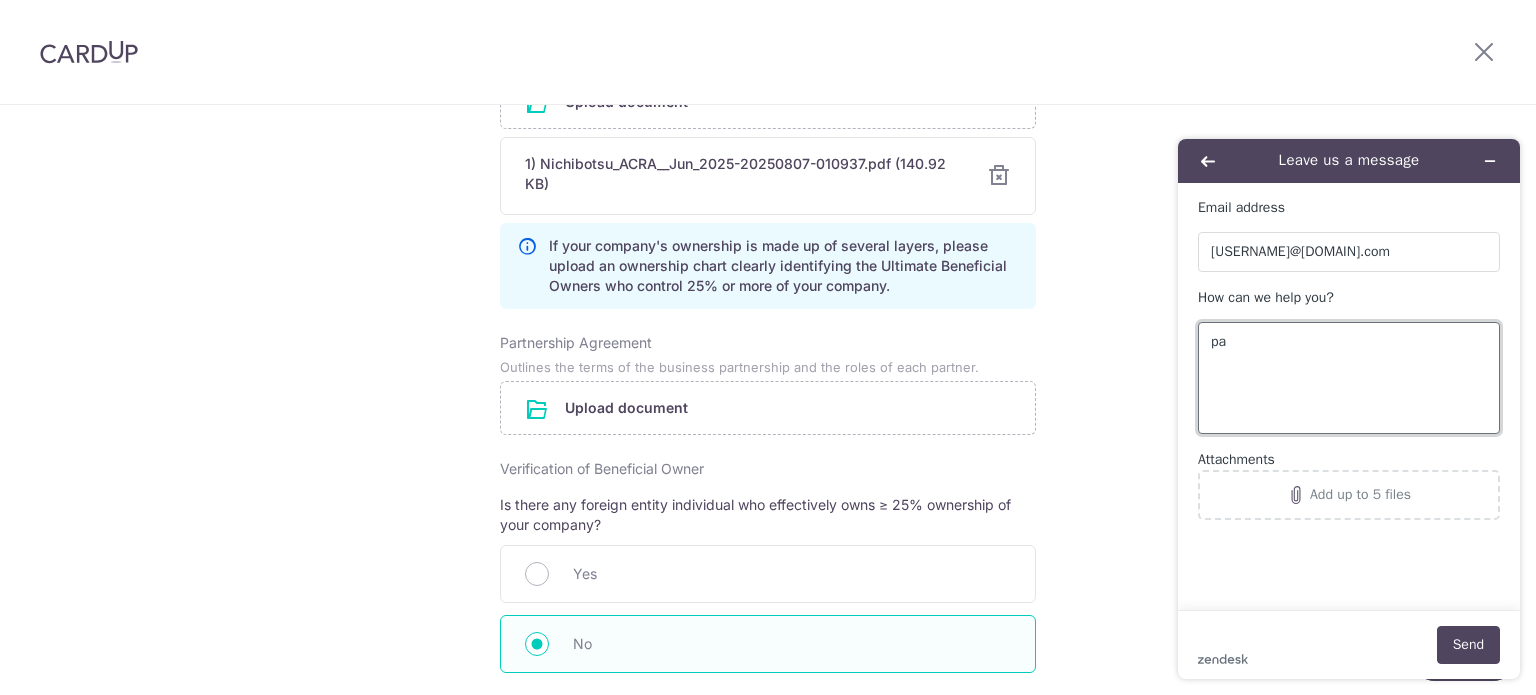 type on "p" 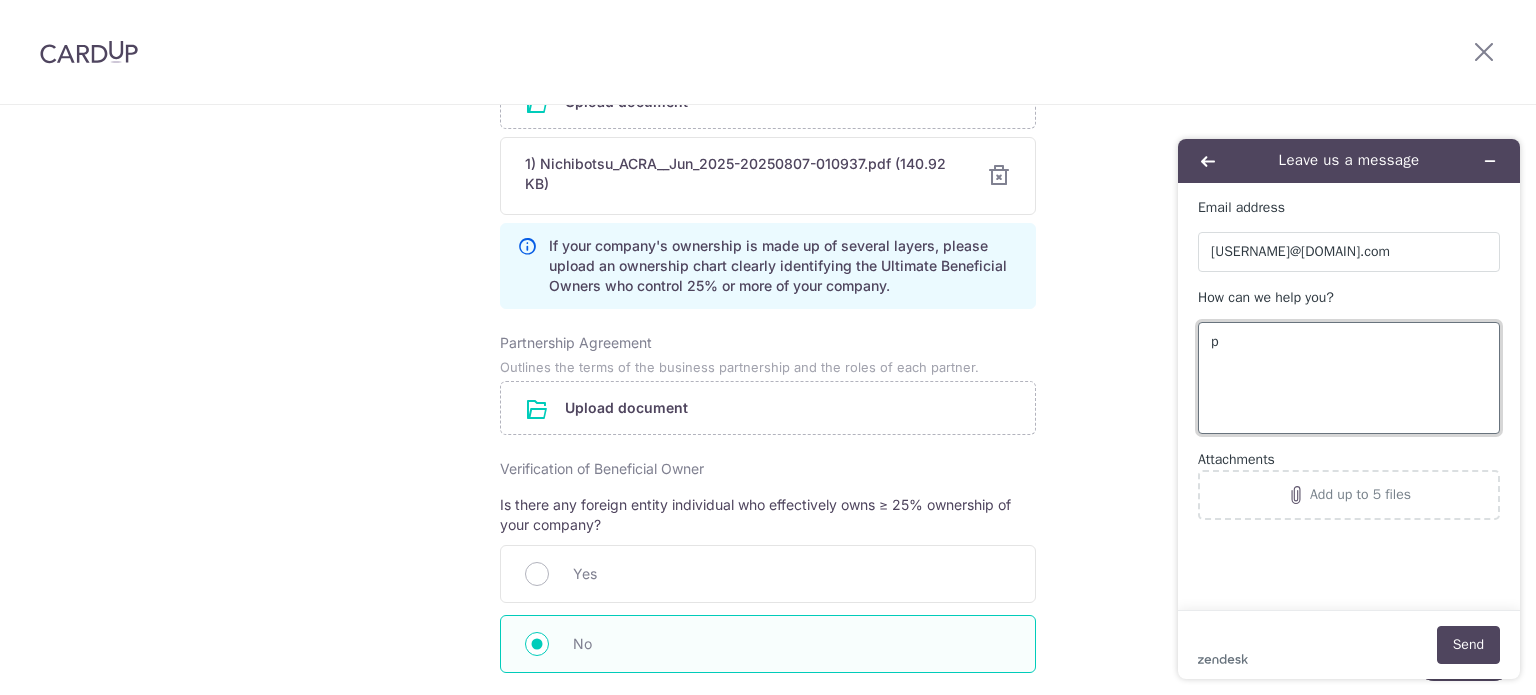 type 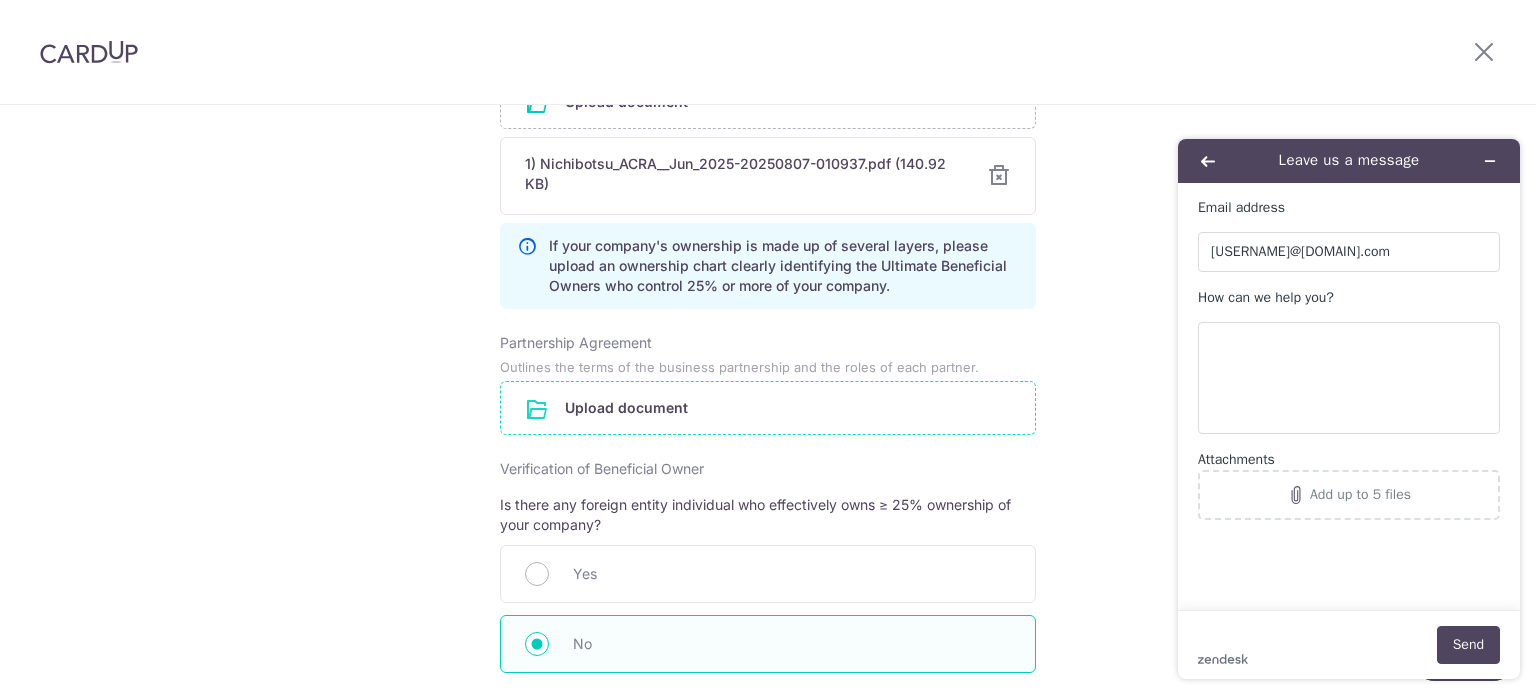 click at bounding box center (768, 408) 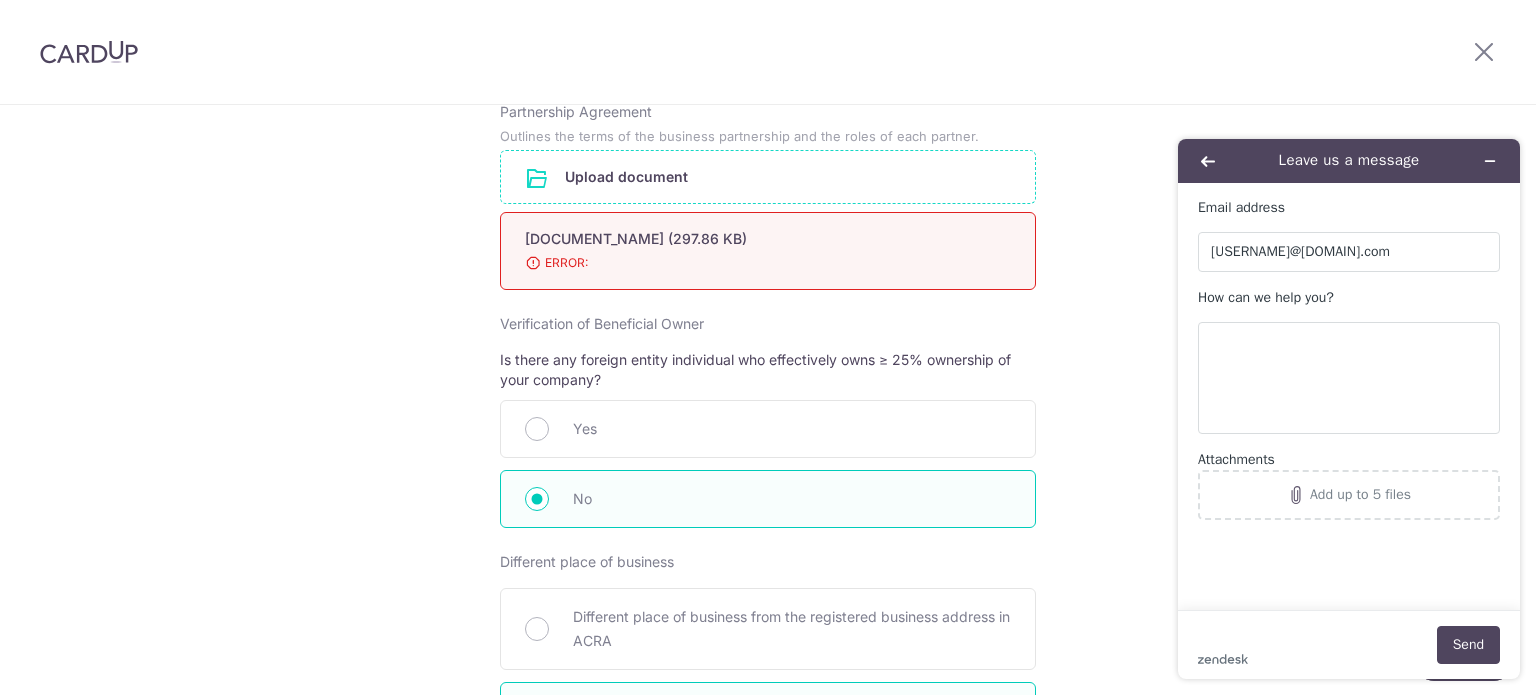 scroll, scrollTop: 1013, scrollLeft: 0, axis: vertical 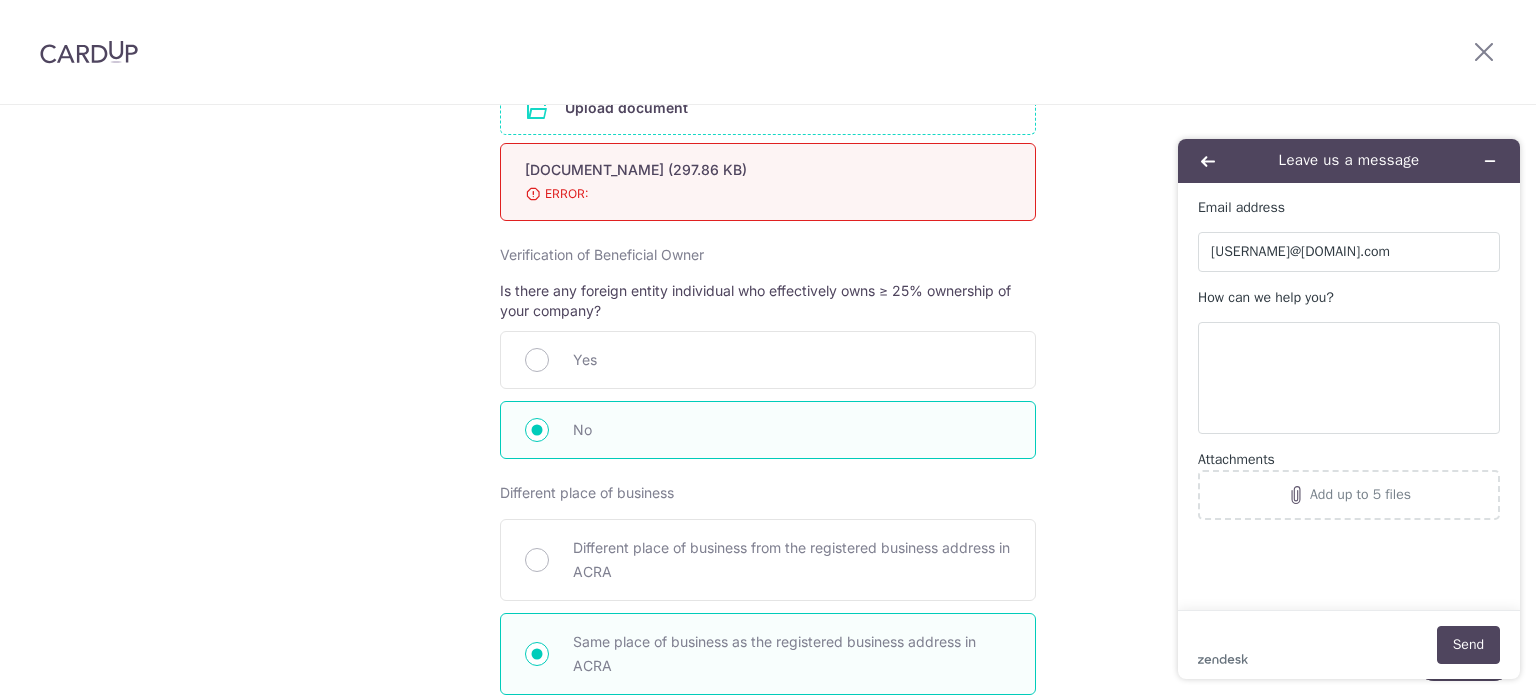 click on "ERROR:" at bounding box center (744, 194) 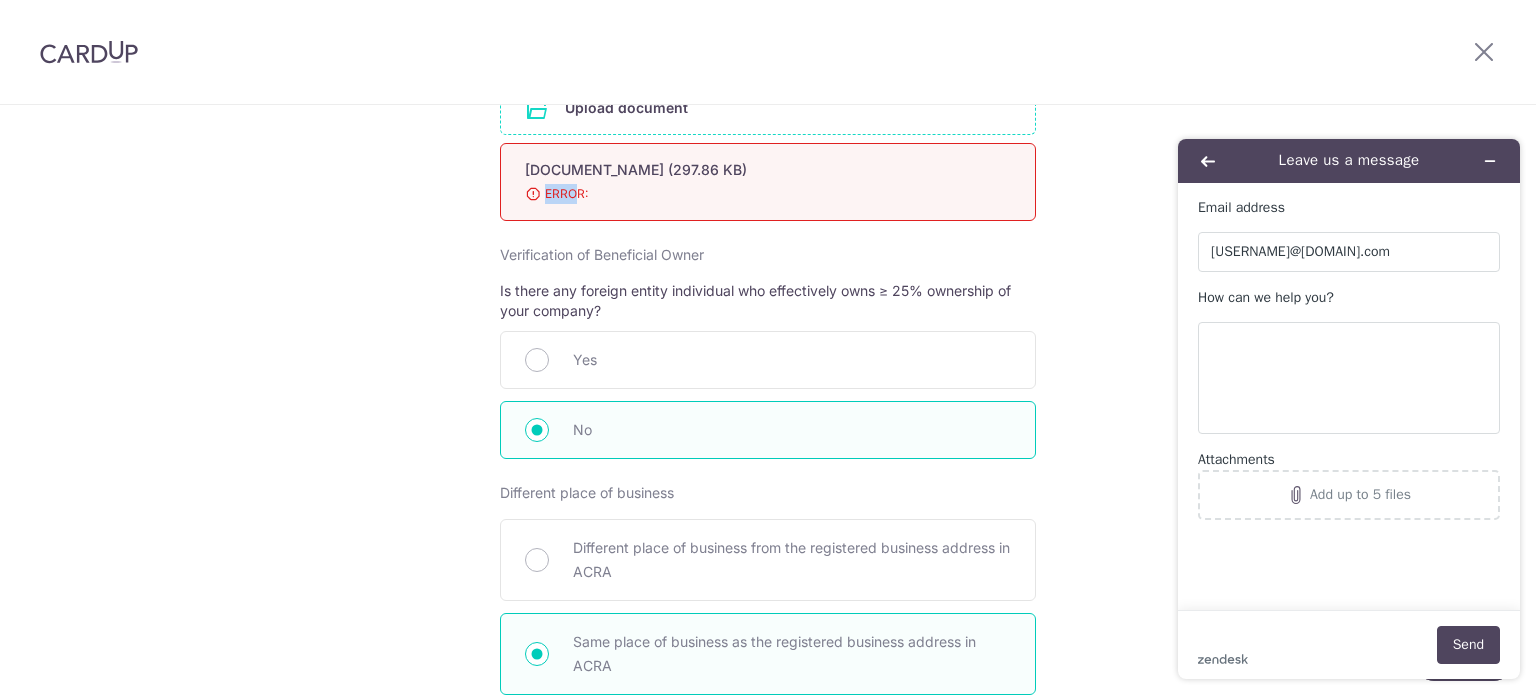 drag, startPoint x: 522, startPoint y: 189, endPoint x: 576, endPoint y: 187, distance: 54.037025 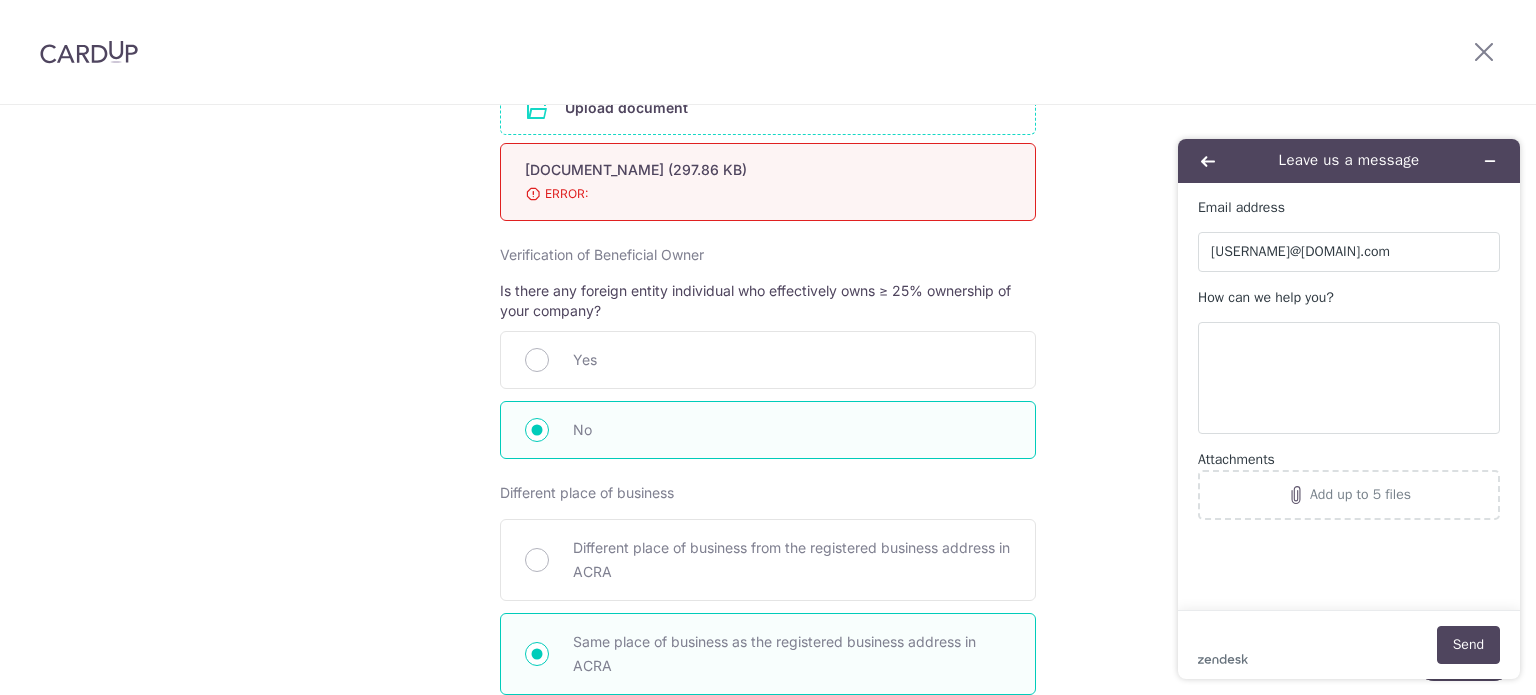click on "Complete your details
Company Details
Registered business name as per ACRA
Nichibotsu Enterprise Services
Company trade name (if different)
UEN/Business Registration Number
53398926D
Search for your UEN  here .
Industry
Select an industry Accounting
Airlines/Aviation
Alternative Dispute Resolution
Alternative Medicine
Animation
Apparel & Fashion
Architecture & Planning
Arts & Crafts
Automotive
Aviation & Aerospace
Banking
Biotechnology
Broadcast Media
Building Materials
Business Supplies & Equipment
Capital Markets
Chemicals
Civic & Social Organization
Civil Engineering
Commercial Real Estate" at bounding box center [768, 171] 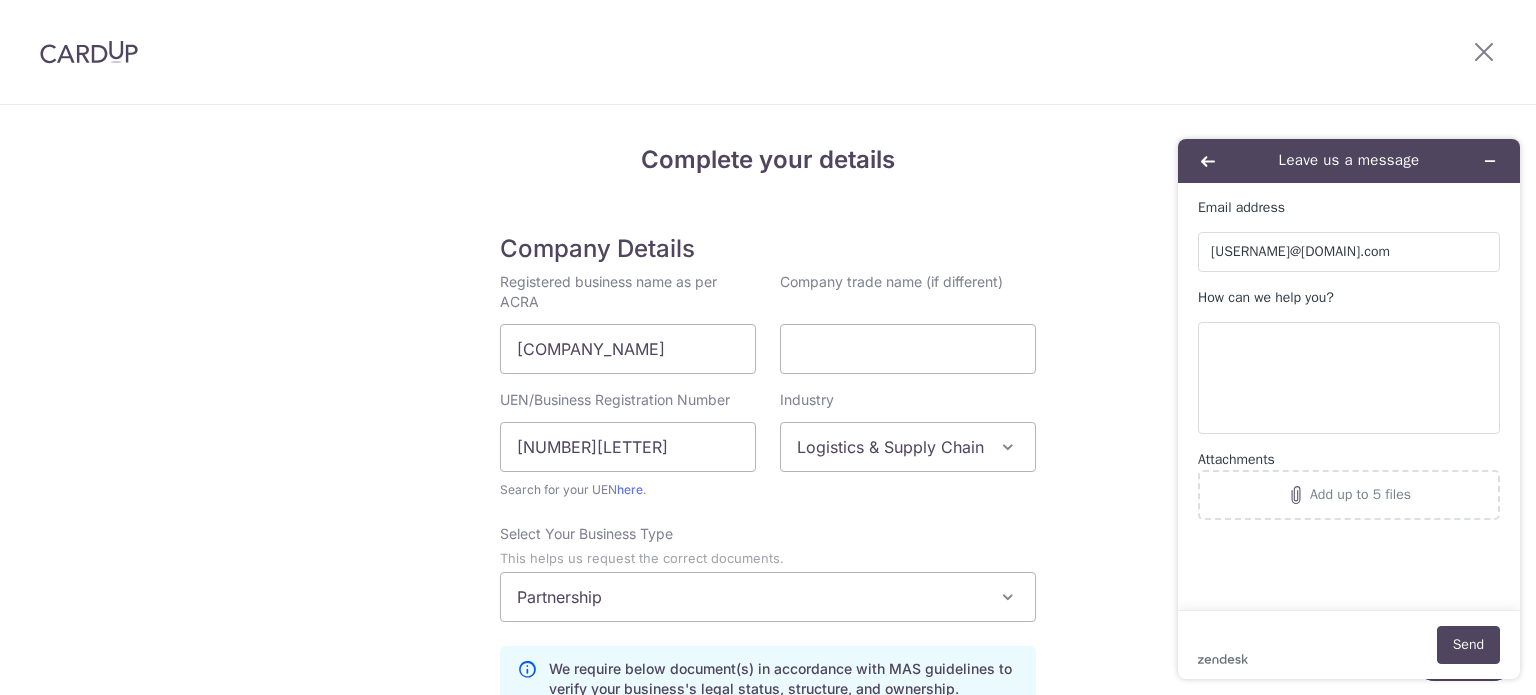 scroll, scrollTop: 0, scrollLeft: 0, axis: both 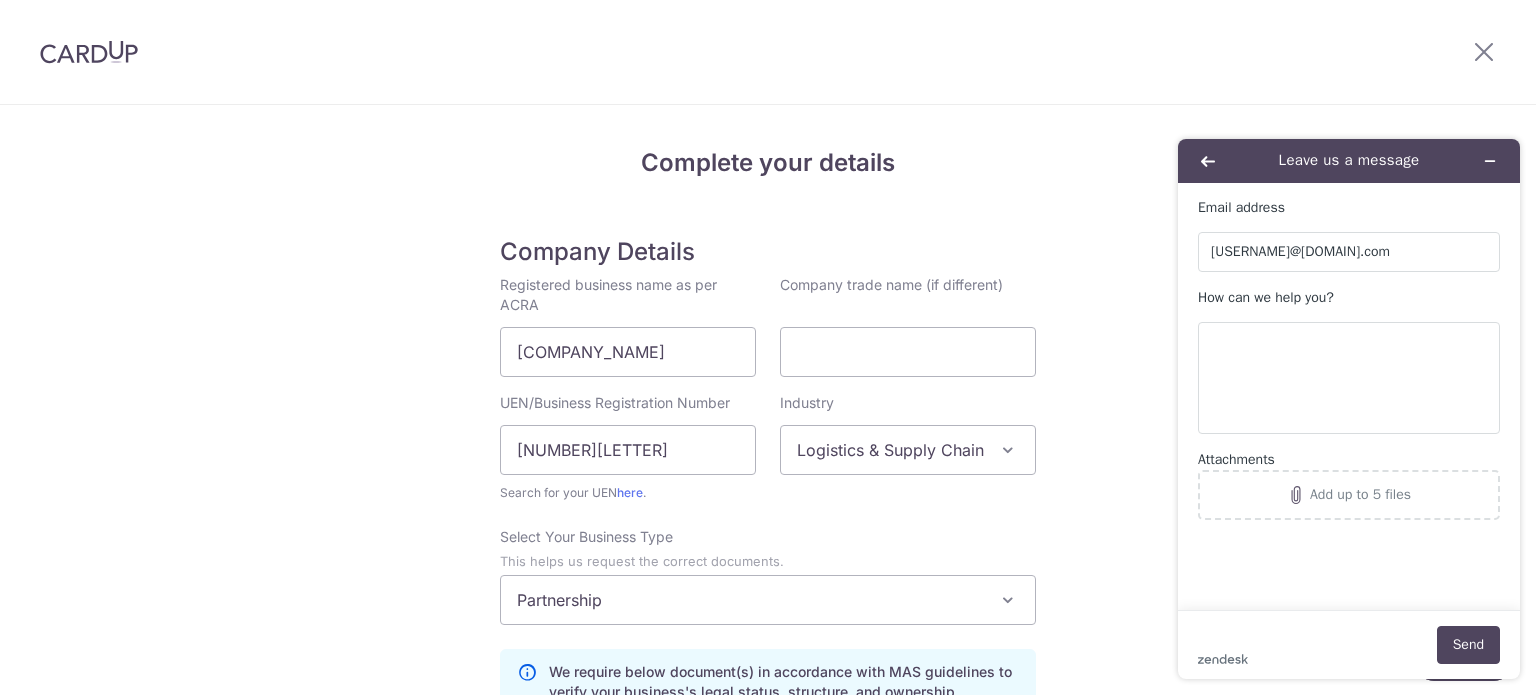 click at bounding box center (89, 52) 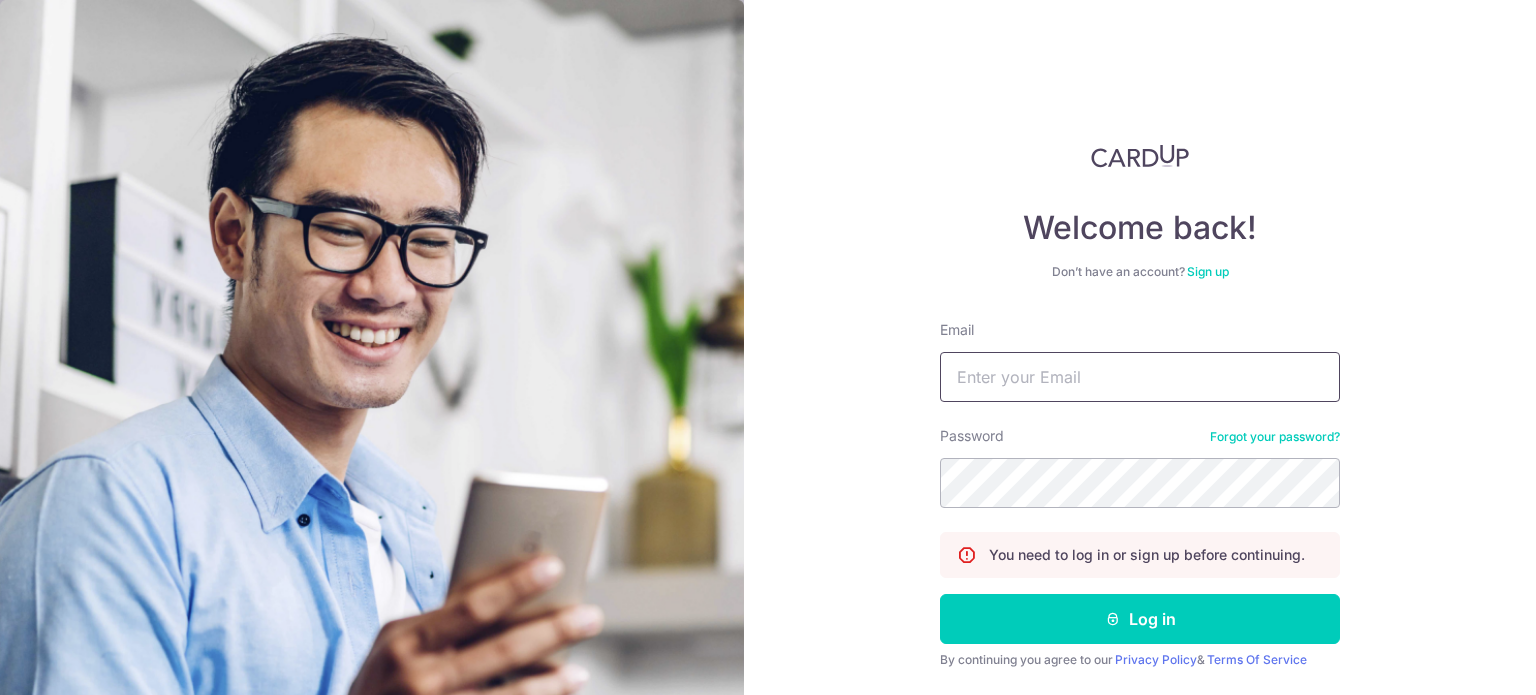 type on "[USERNAME]@example.com" 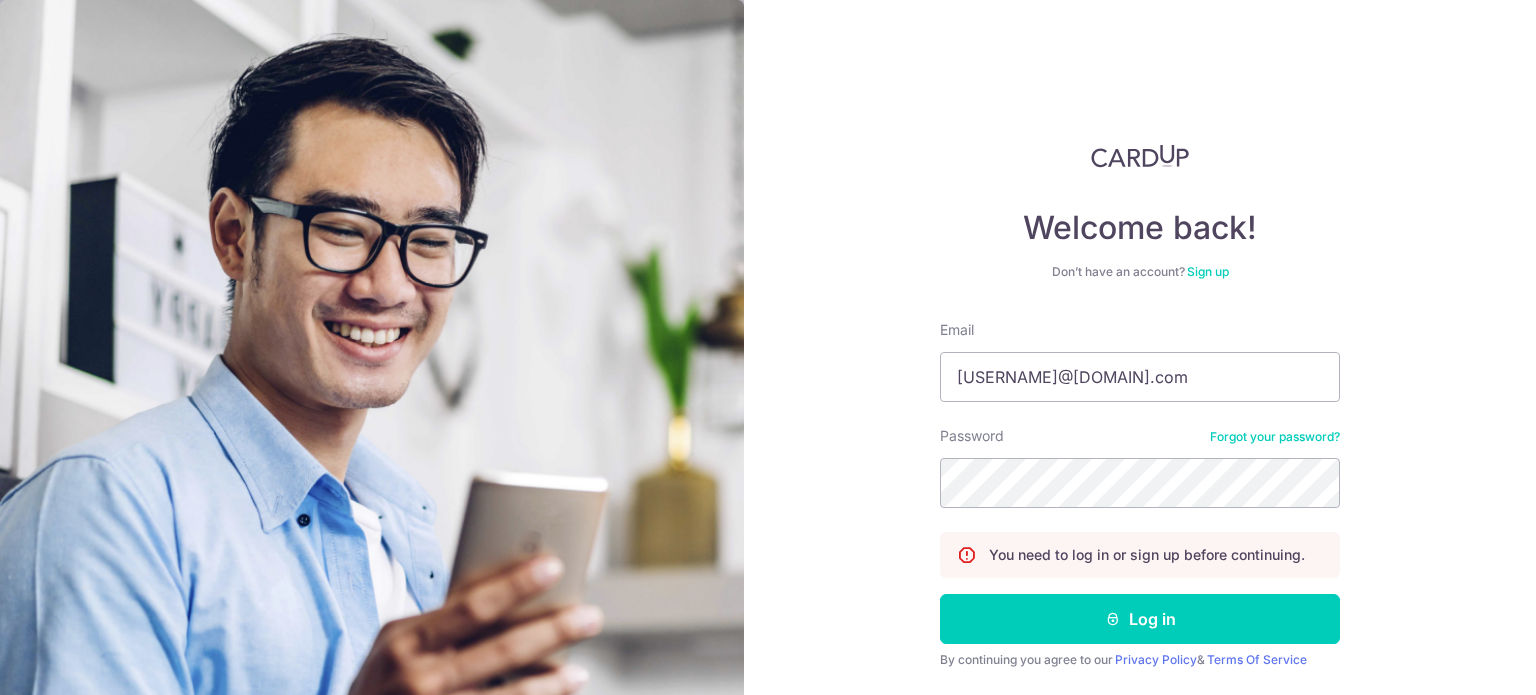 scroll, scrollTop: 0, scrollLeft: 0, axis: both 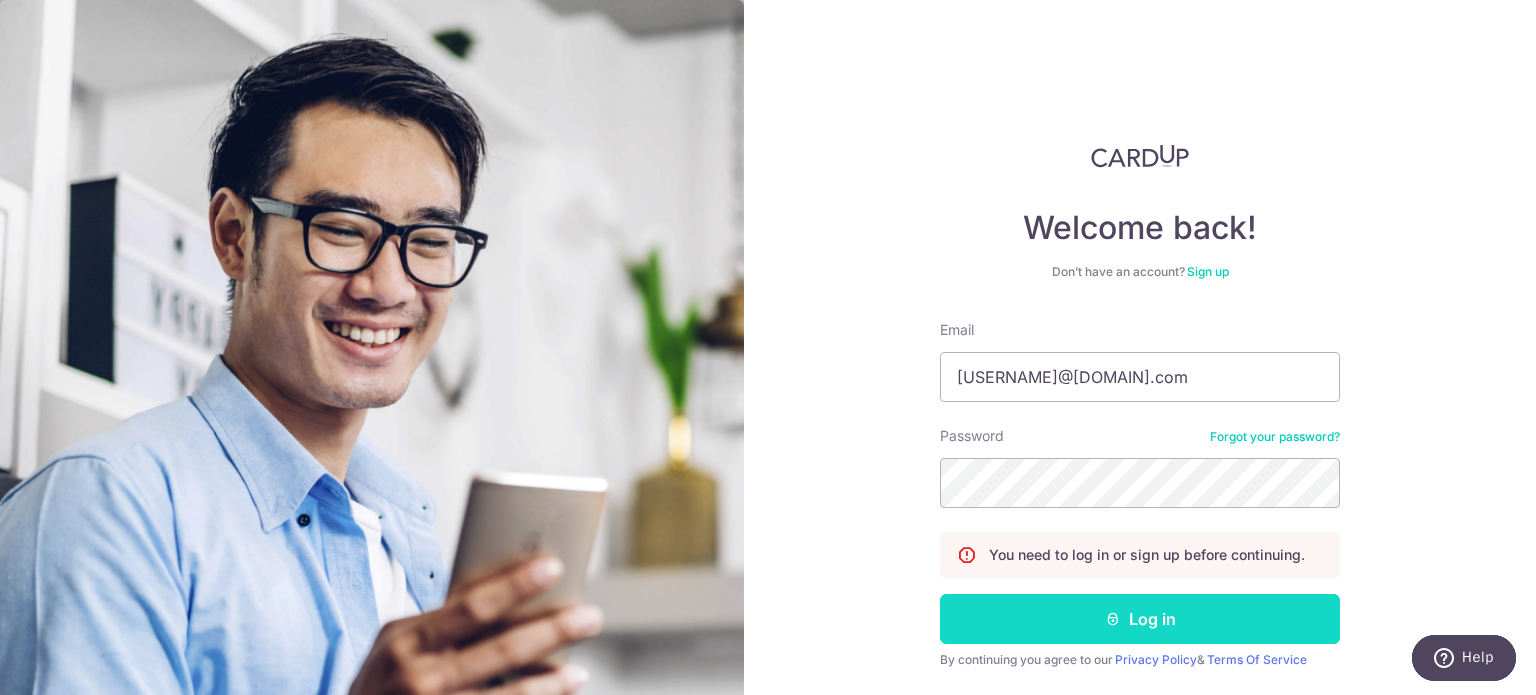 click at bounding box center (1113, 619) 